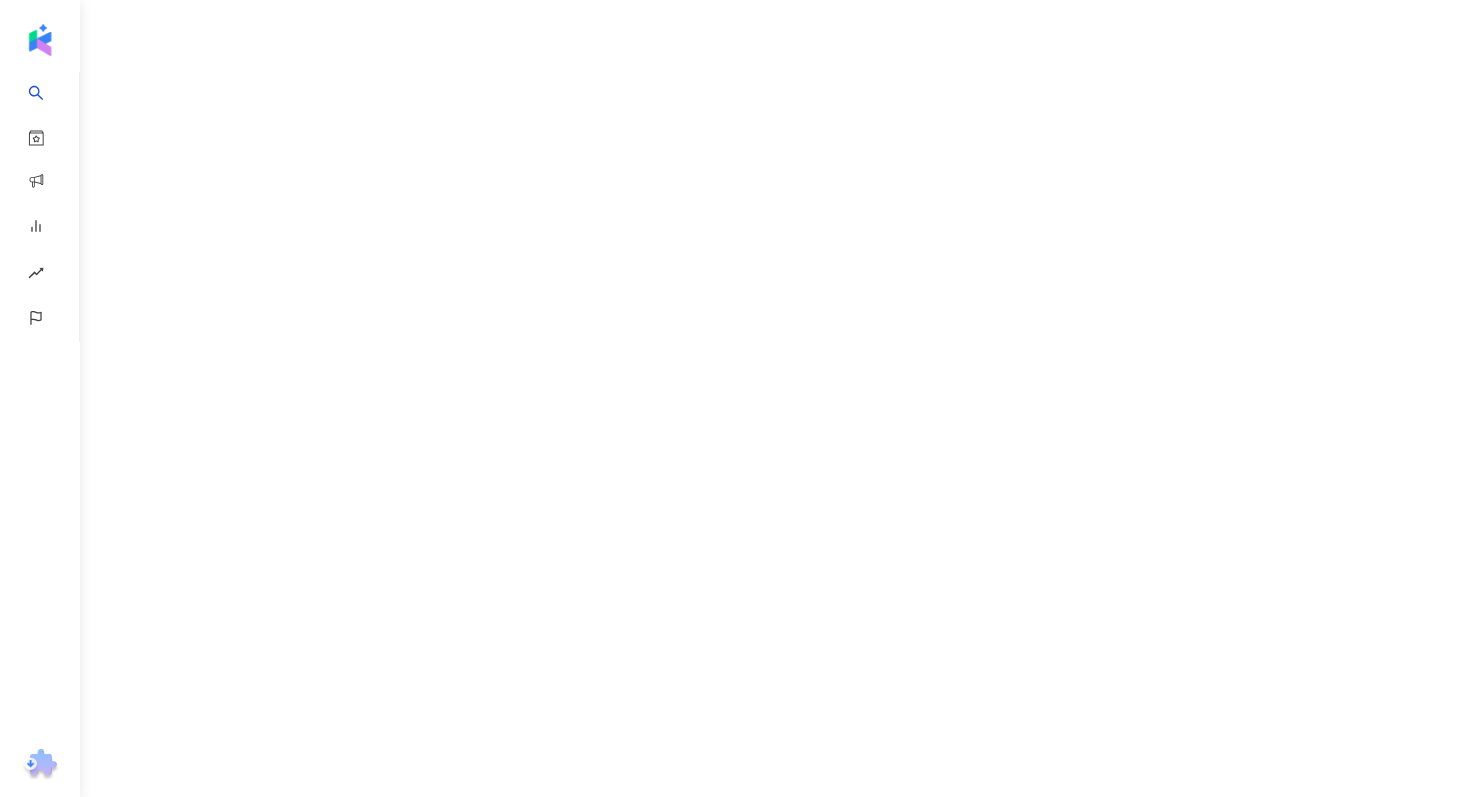 scroll, scrollTop: 0, scrollLeft: 0, axis: both 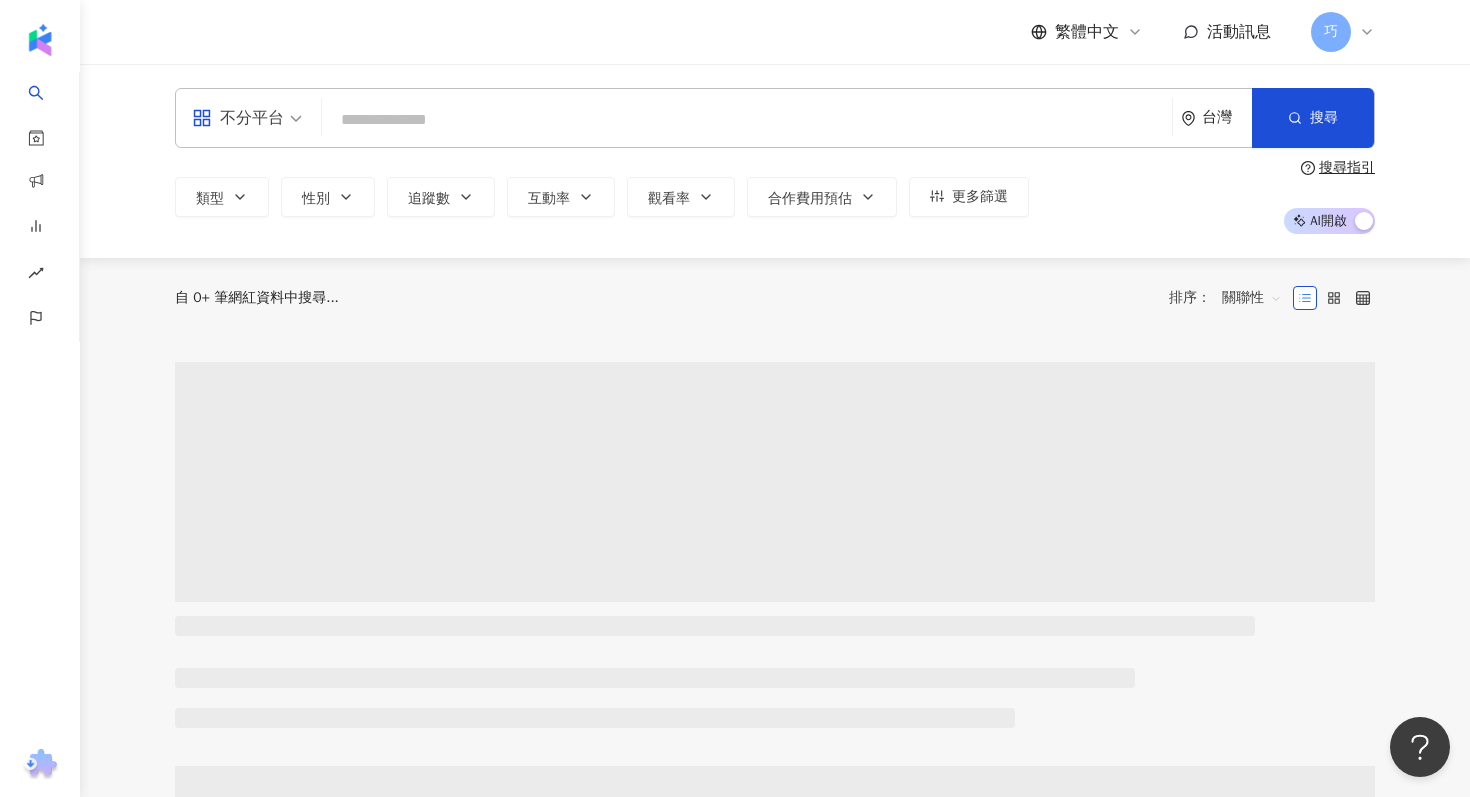 click at bounding box center (747, 120) 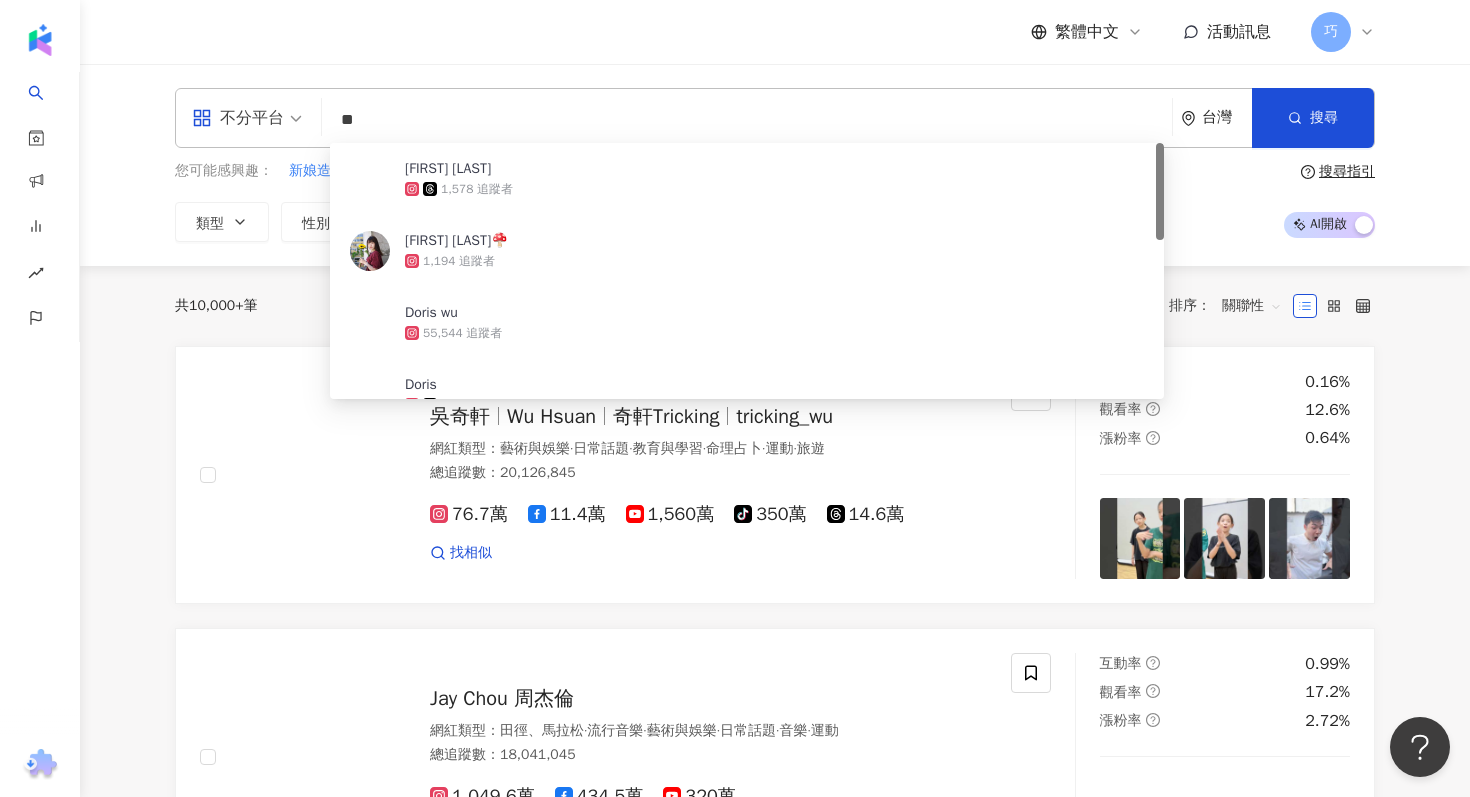 type on "*" 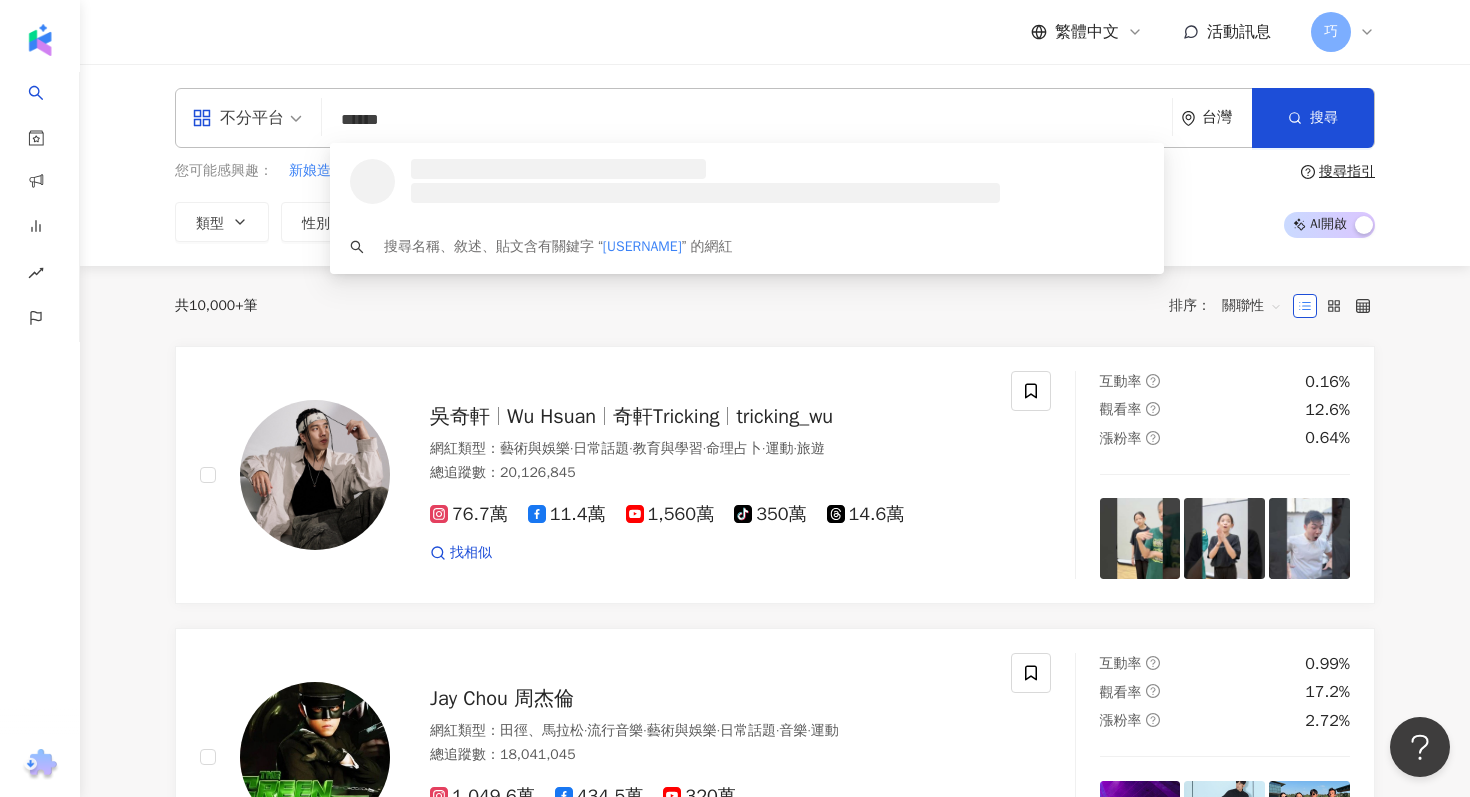 type on "*******" 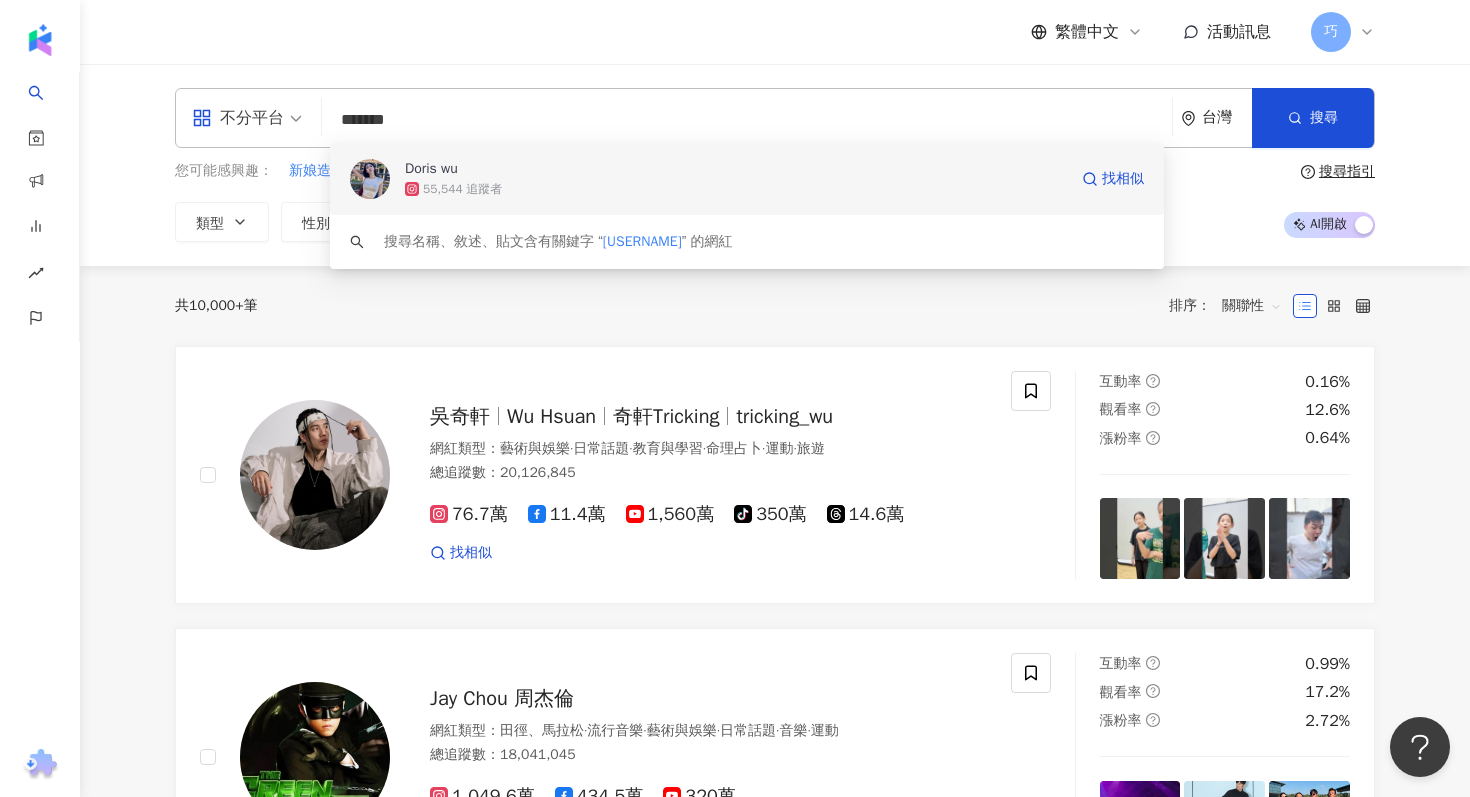 click on "55,544   追蹤者" at bounding box center [736, 189] 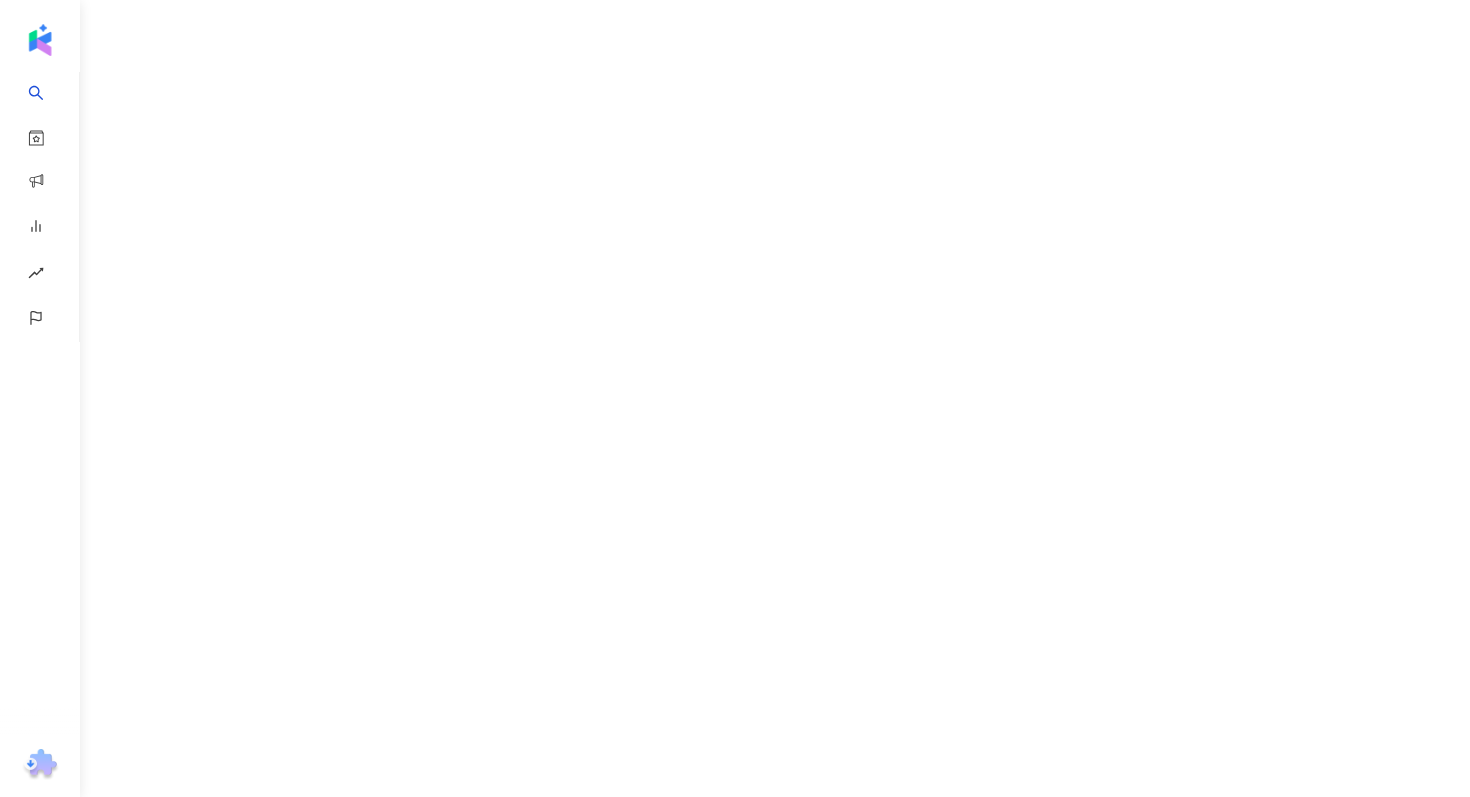 scroll, scrollTop: 0, scrollLeft: 0, axis: both 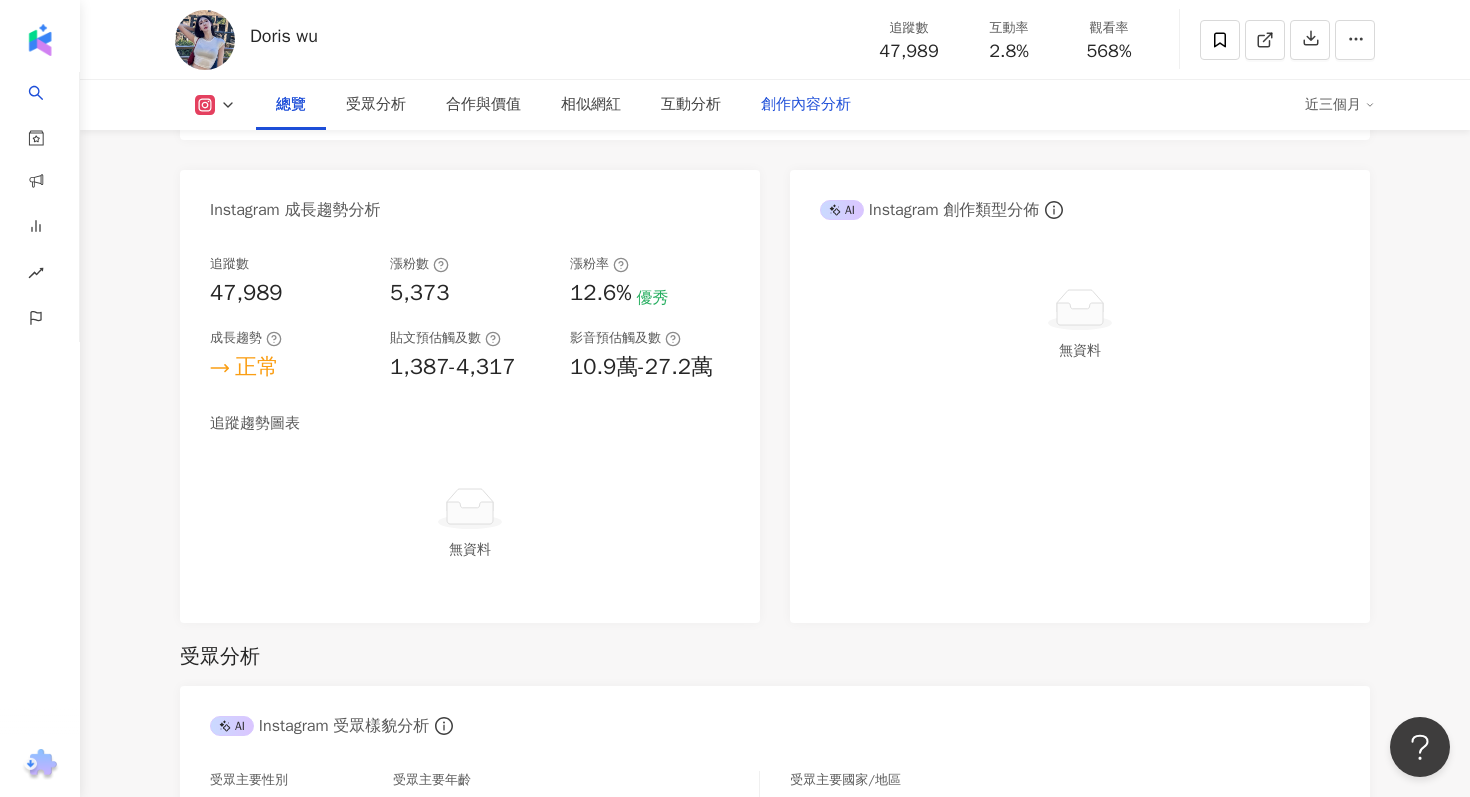 click on "創作內容分析" at bounding box center [806, 105] 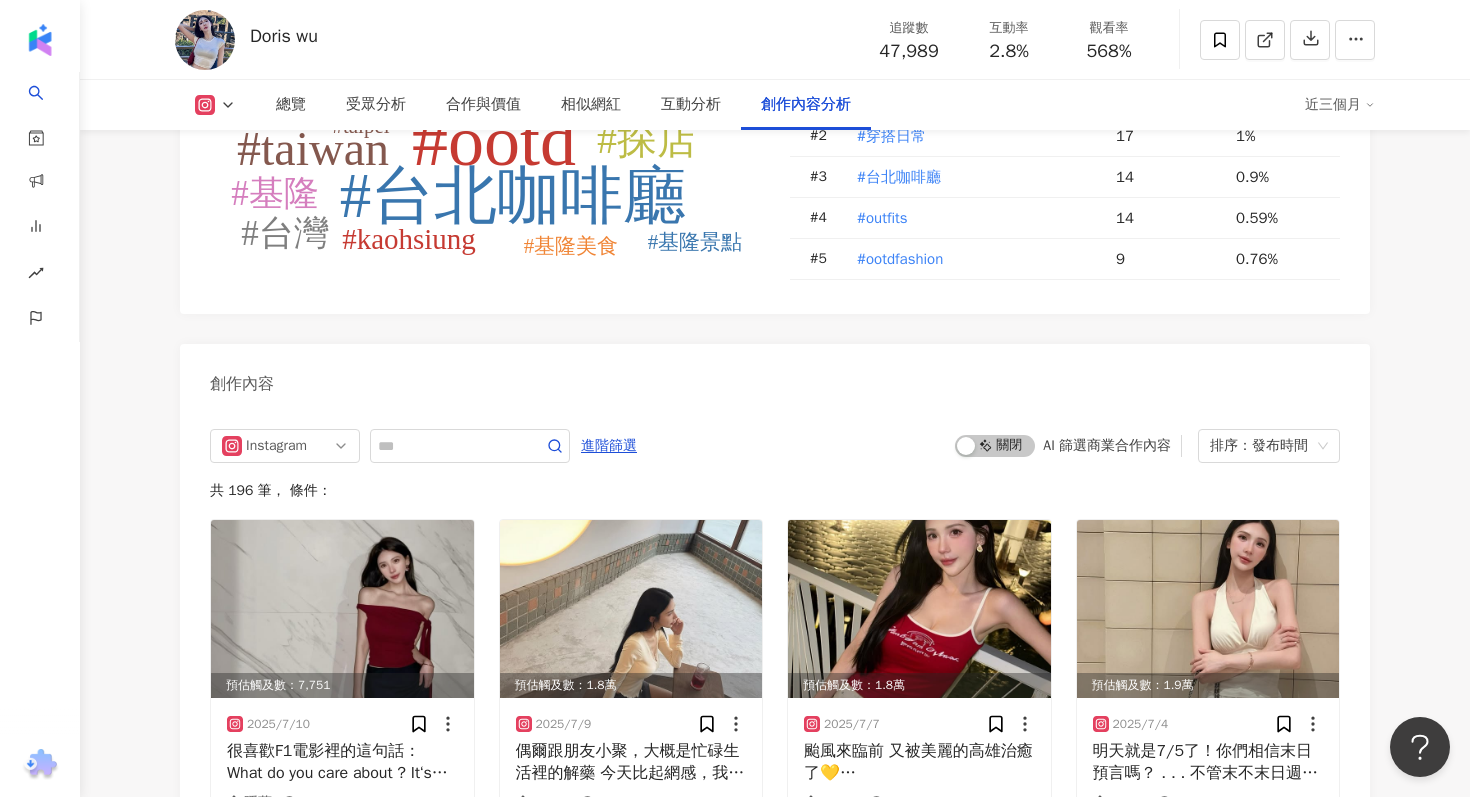 scroll, scrollTop: 5997, scrollLeft: 0, axis: vertical 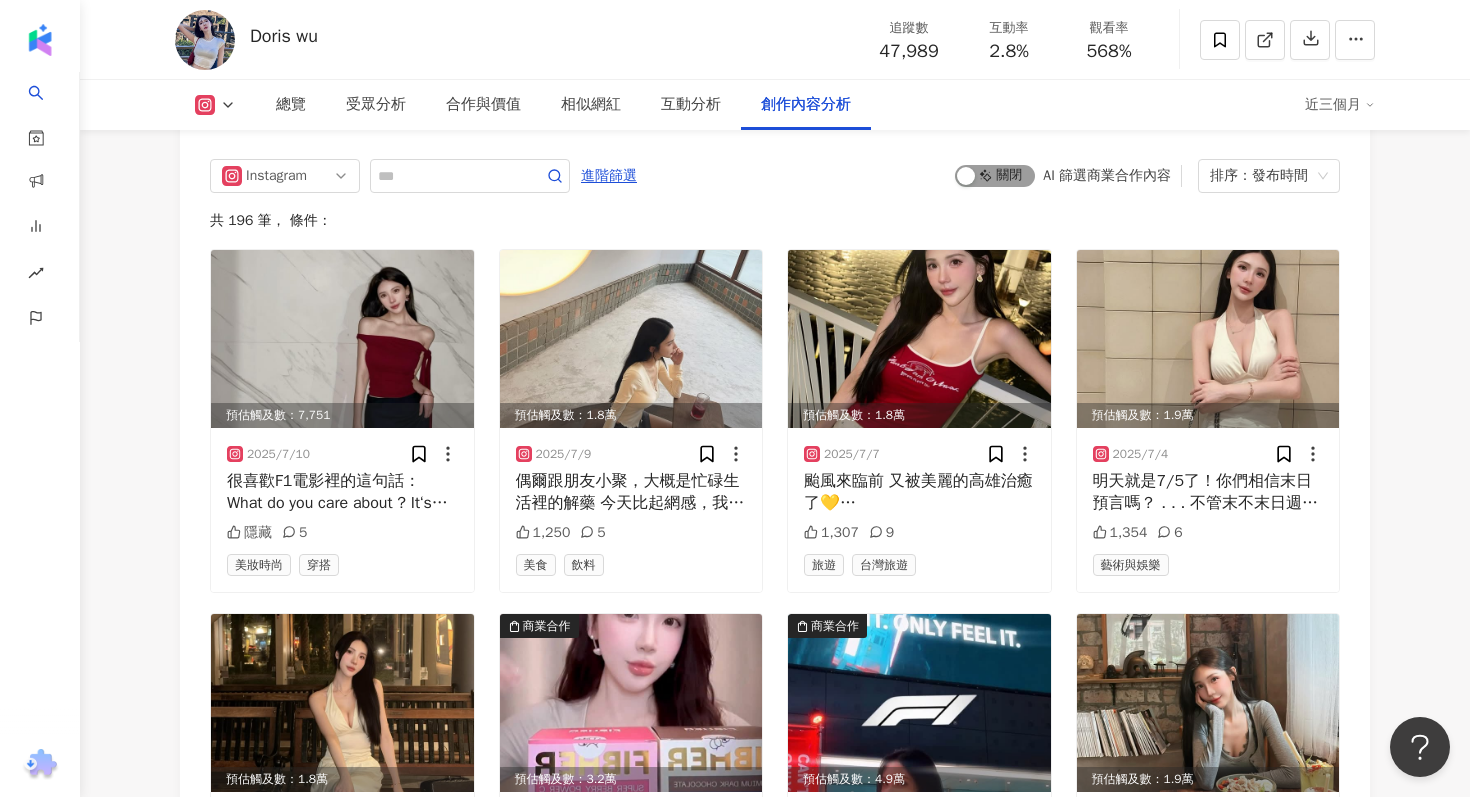click on "啟動 關閉" at bounding box center [995, 176] 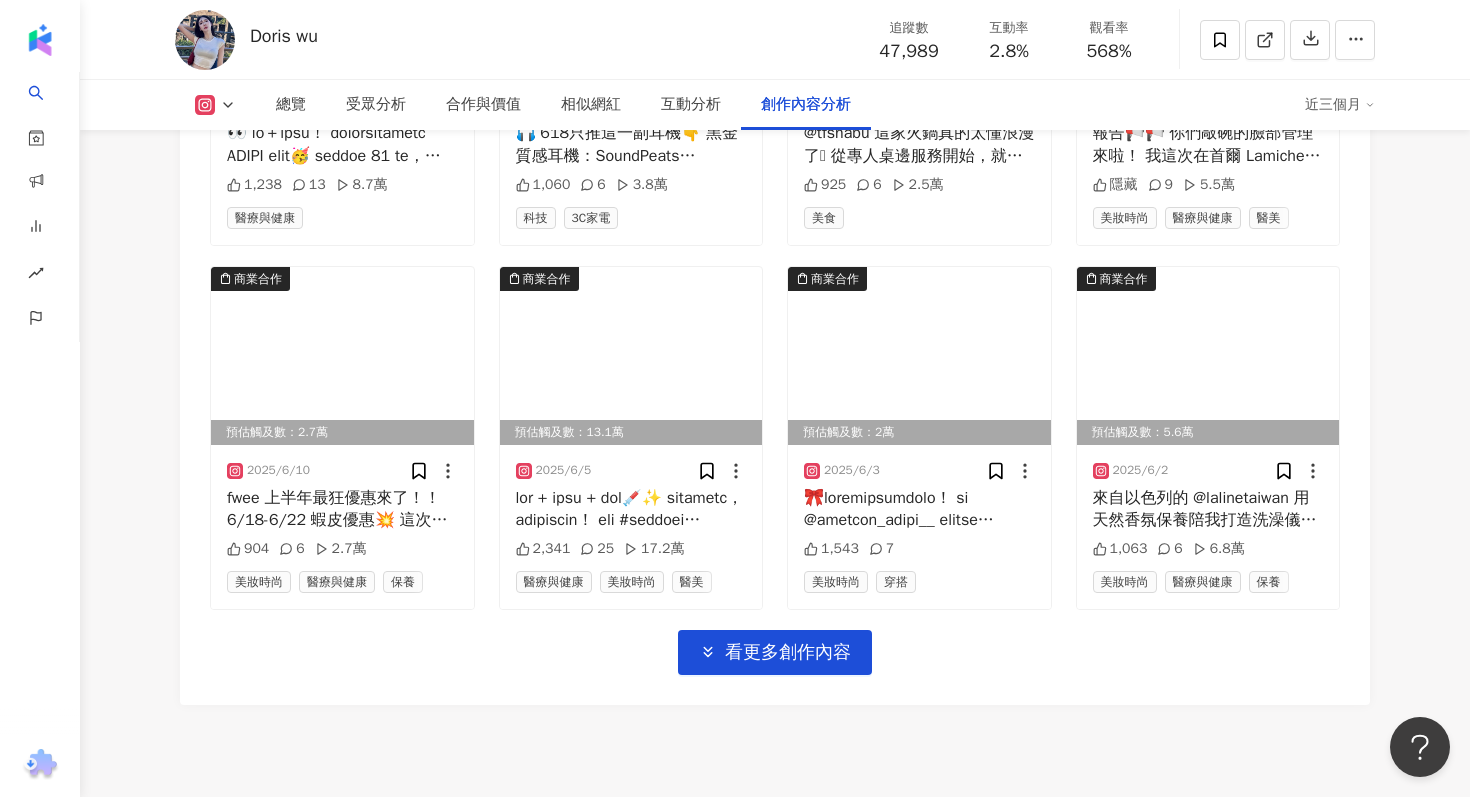 scroll, scrollTop: 6726, scrollLeft: 0, axis: vertical 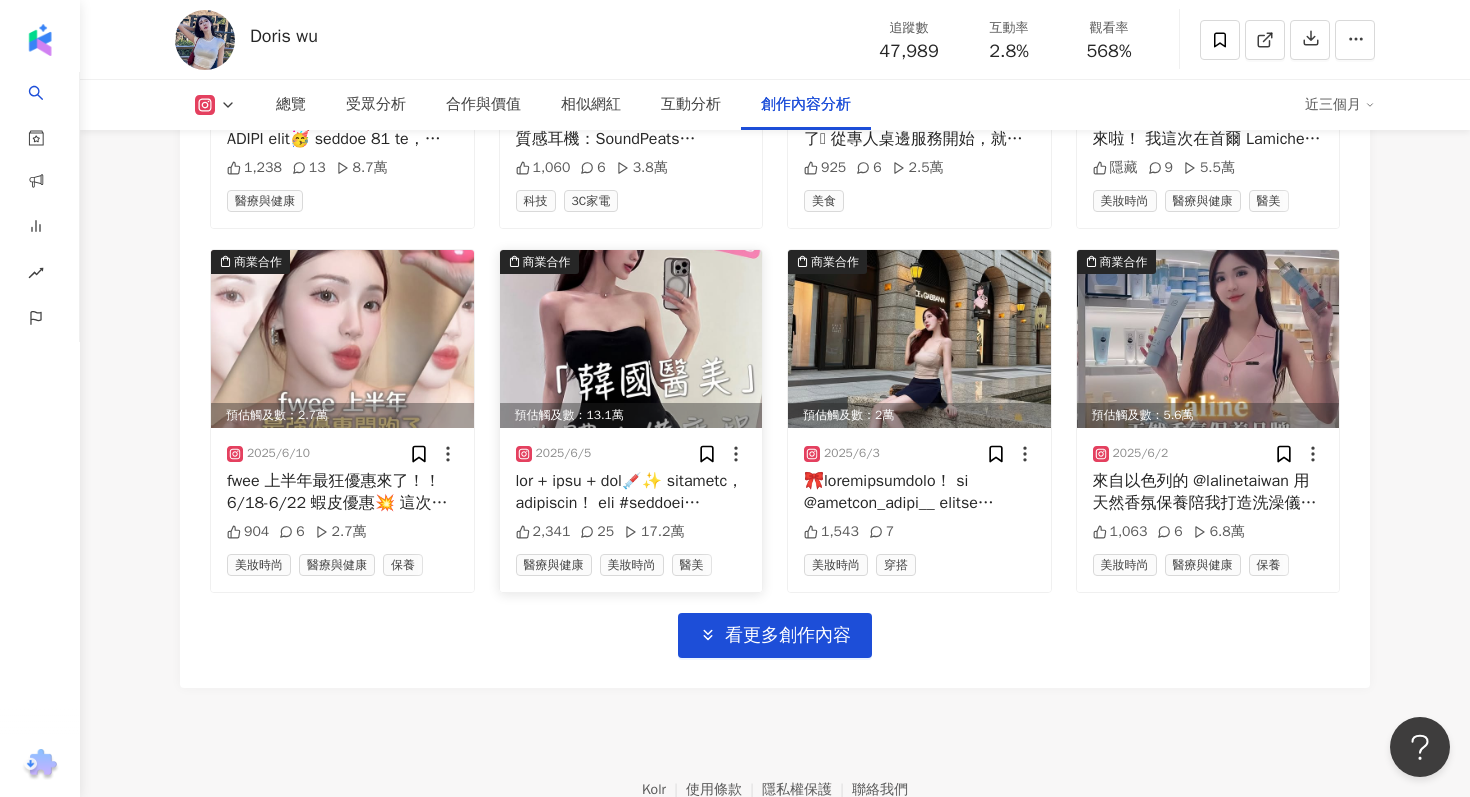 click at bounding box center (631, 339) 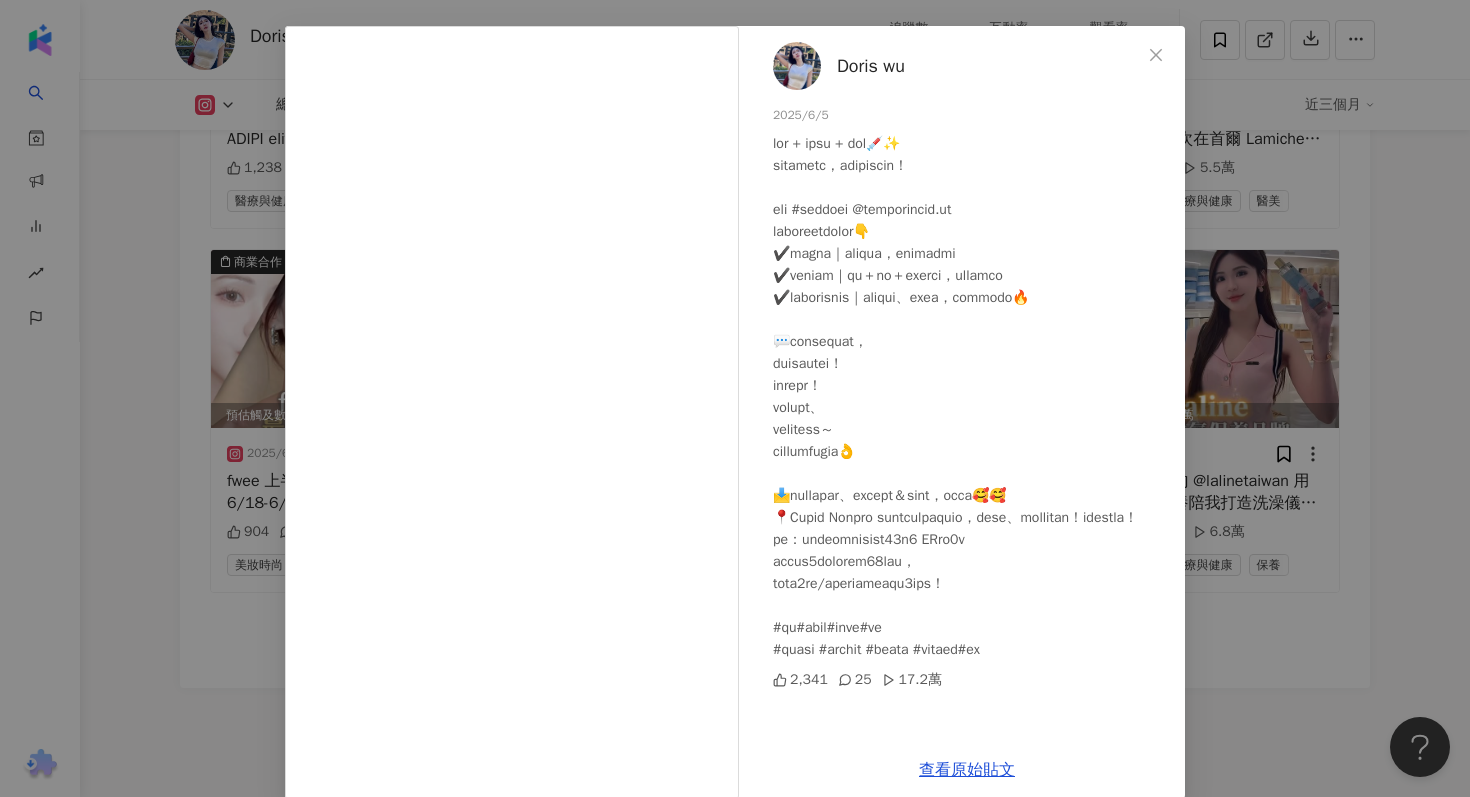 scroll, scrollTop: 100, scrollLeft: 0, axis: vertical 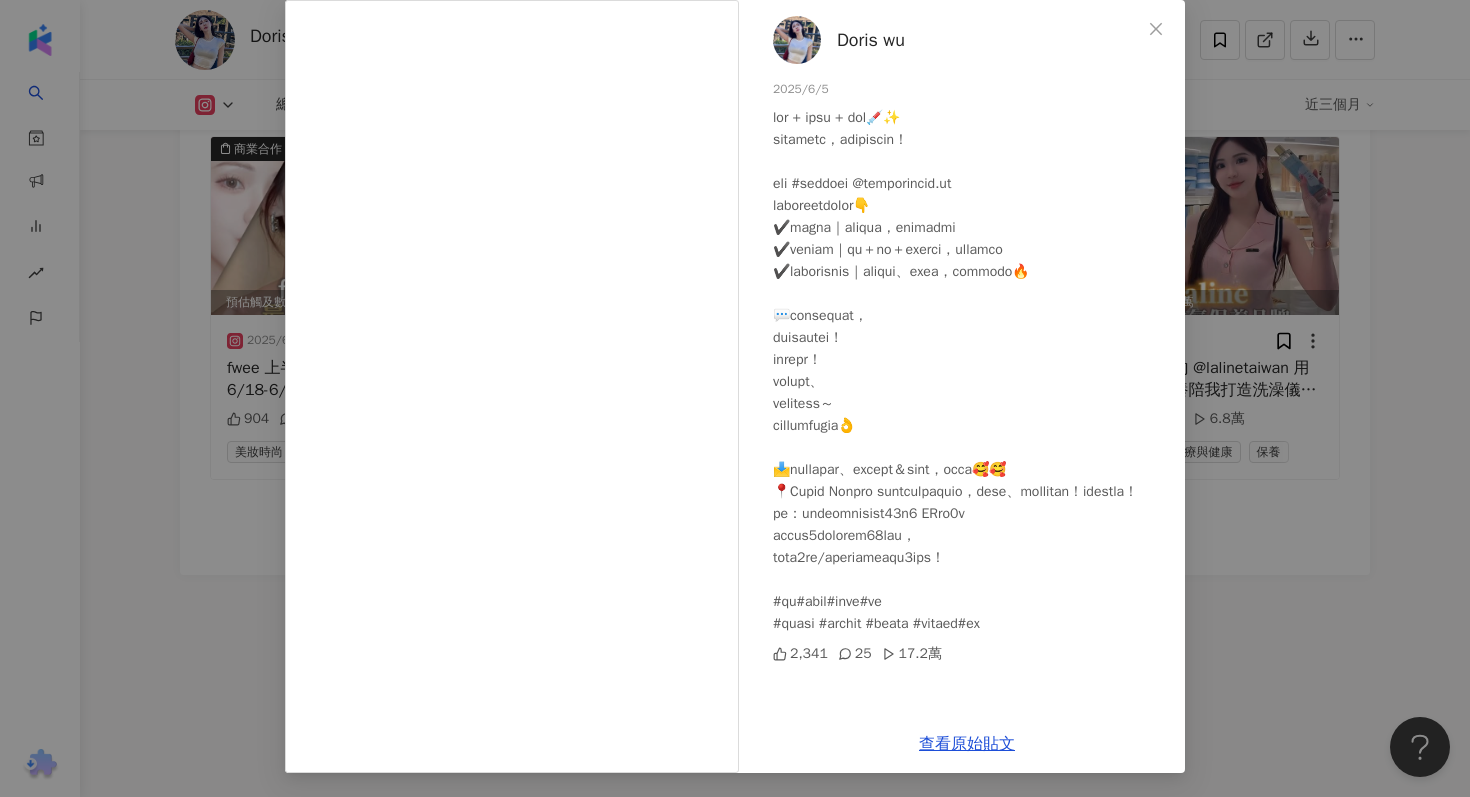 click 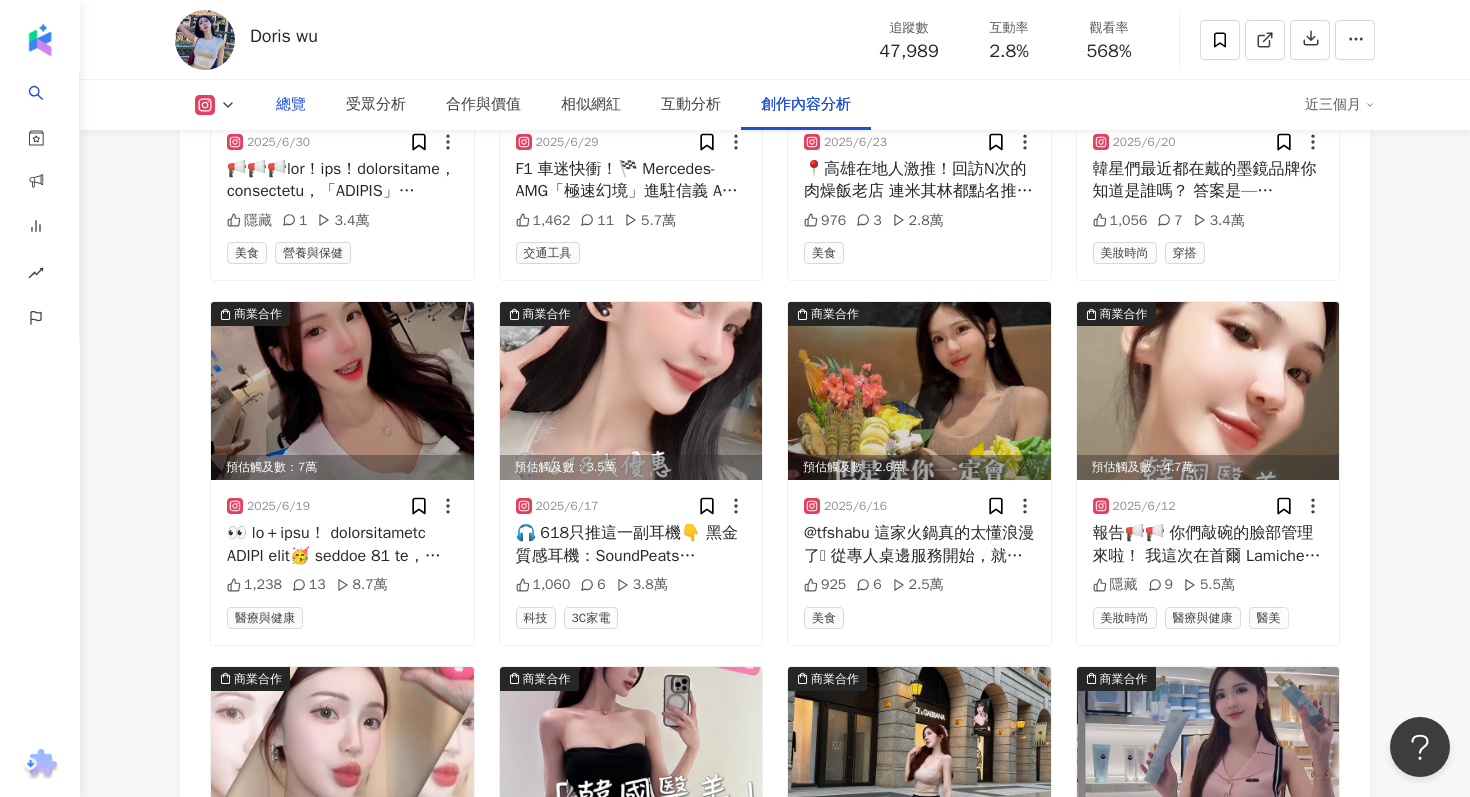 click on "總覽" at bounding box center (291, 105) 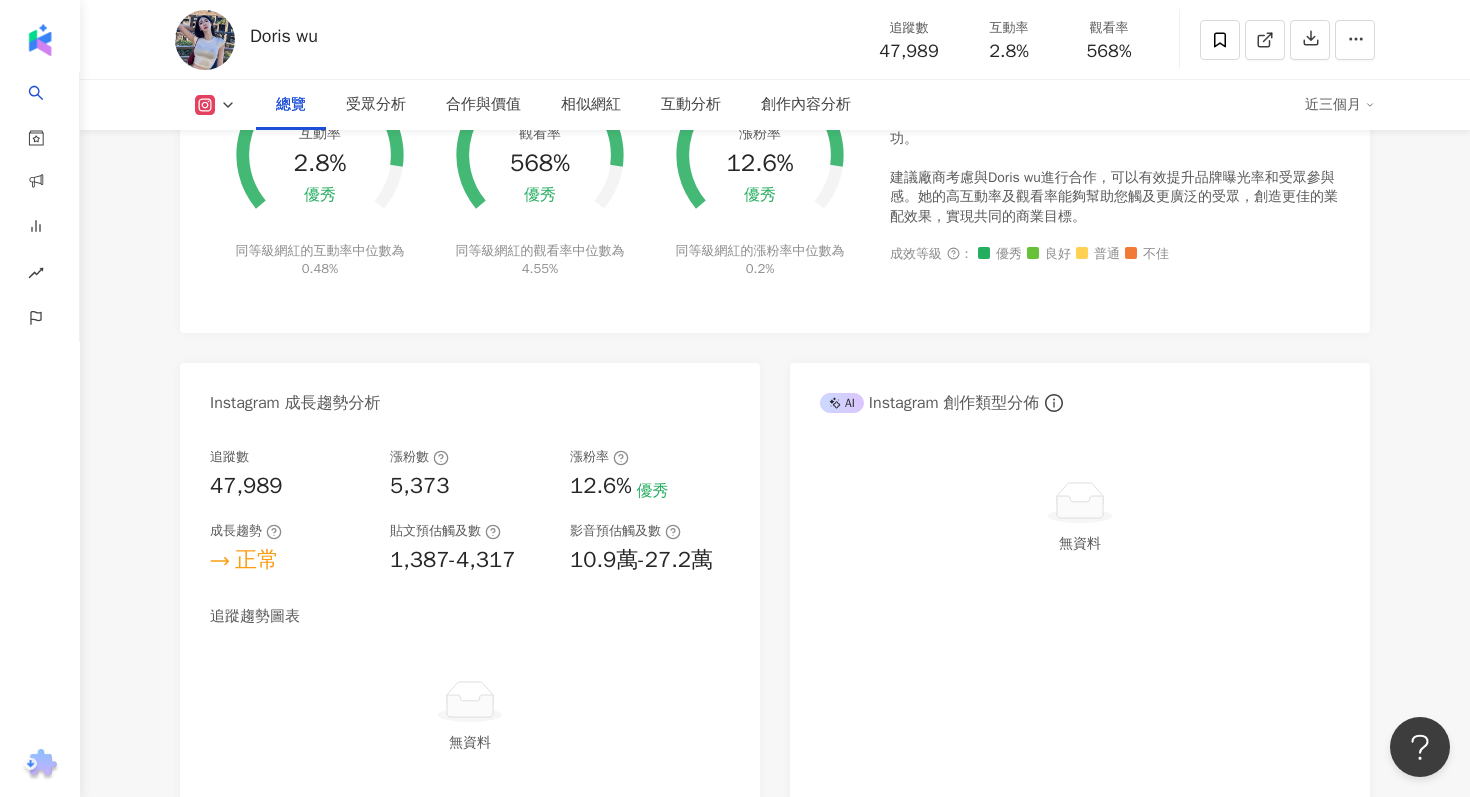scroll, scrollTop: 988, scrollLeft: 0, axis: vertical 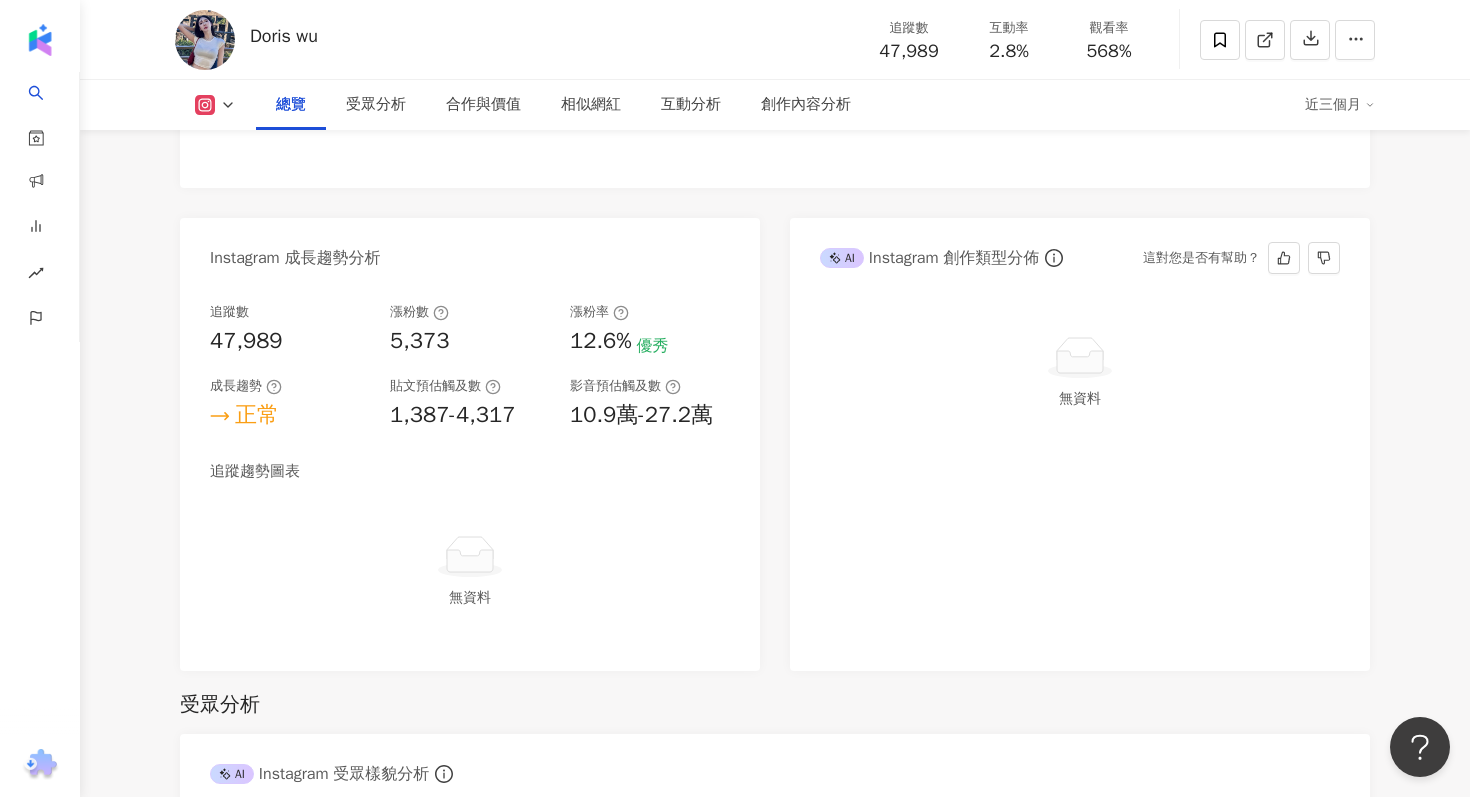 click 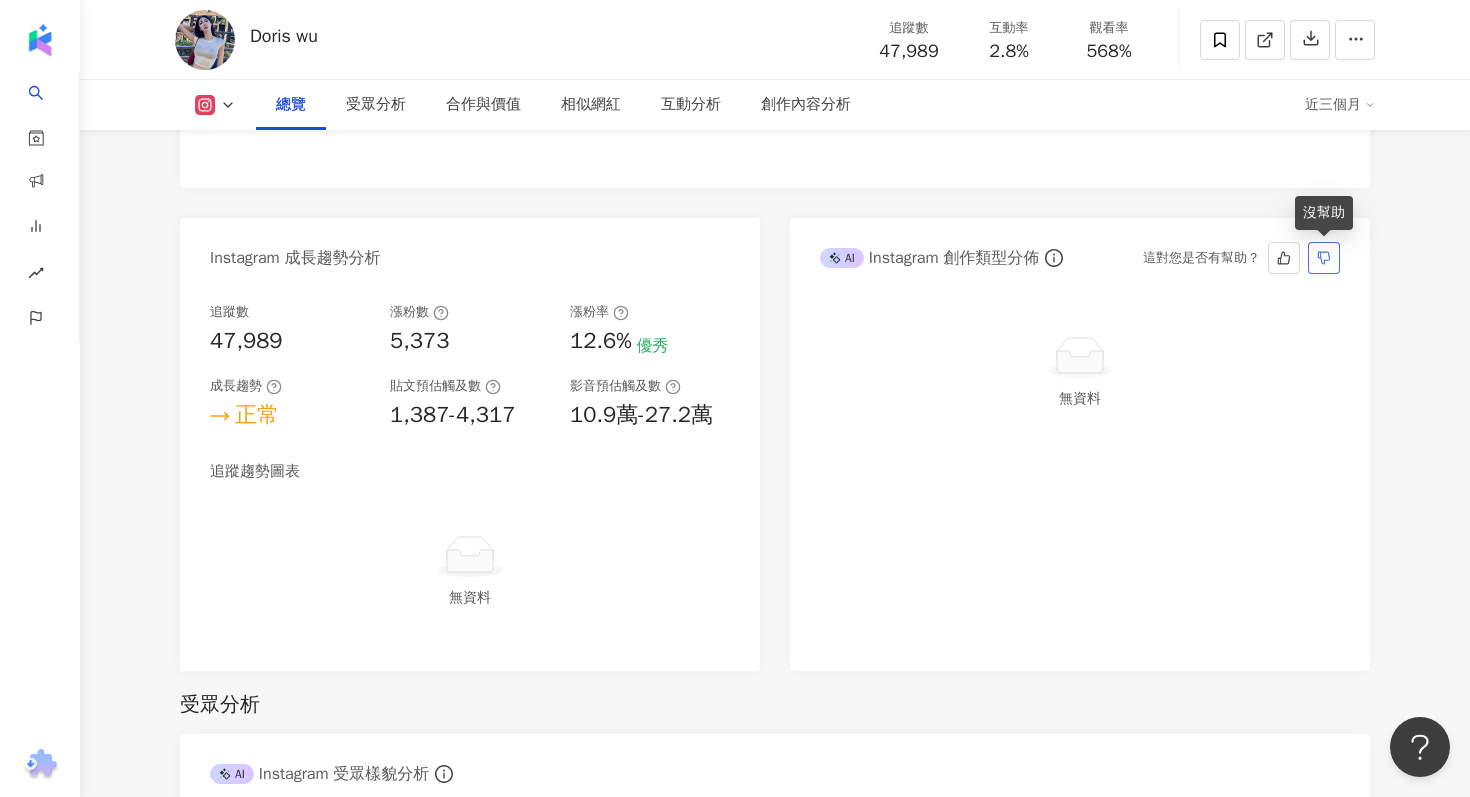 click 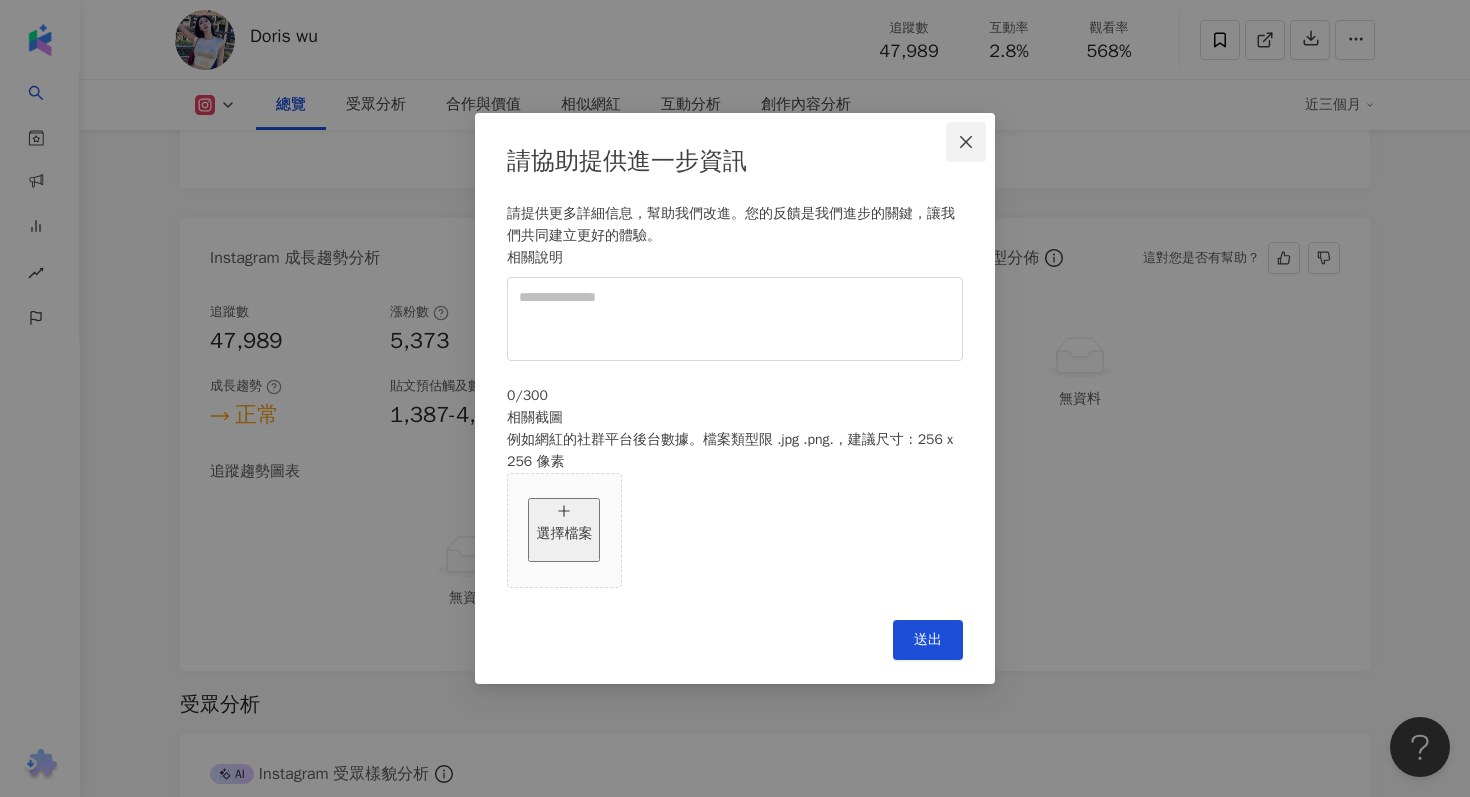 click 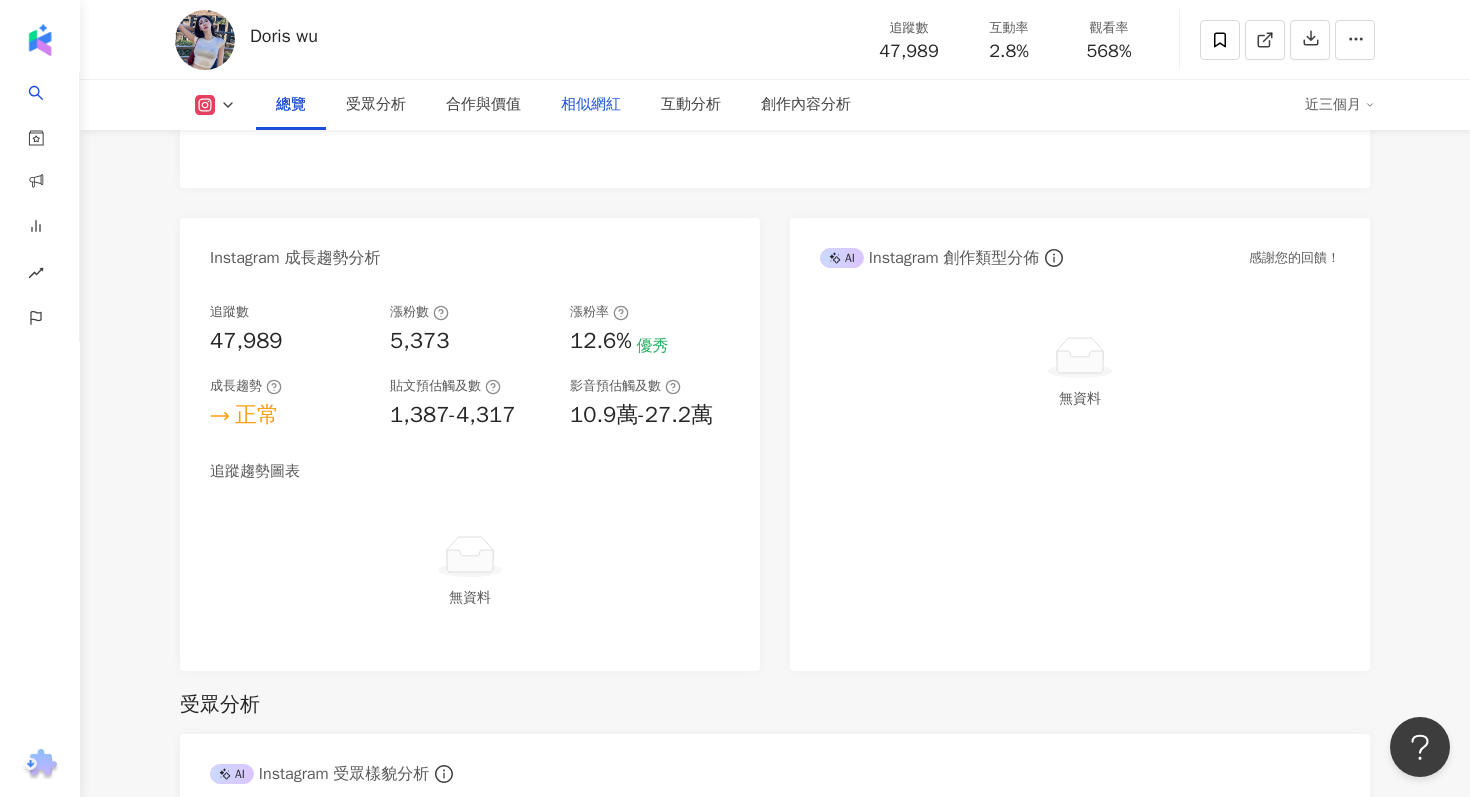 click on "相似網紅" at bounding box center (591, 105) 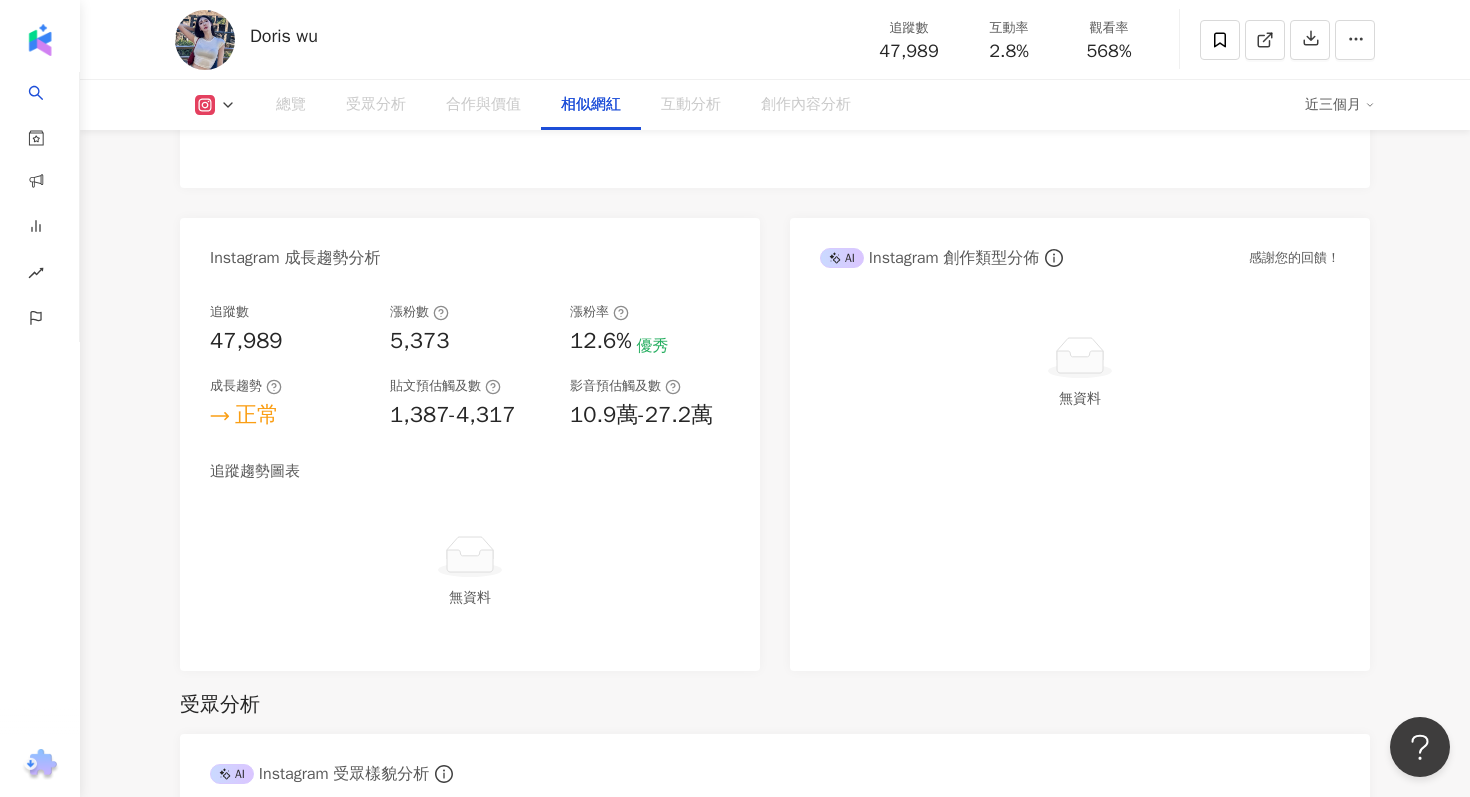 scroll, scrollTop: 3098, scrollLeft: 0, axis: vertical 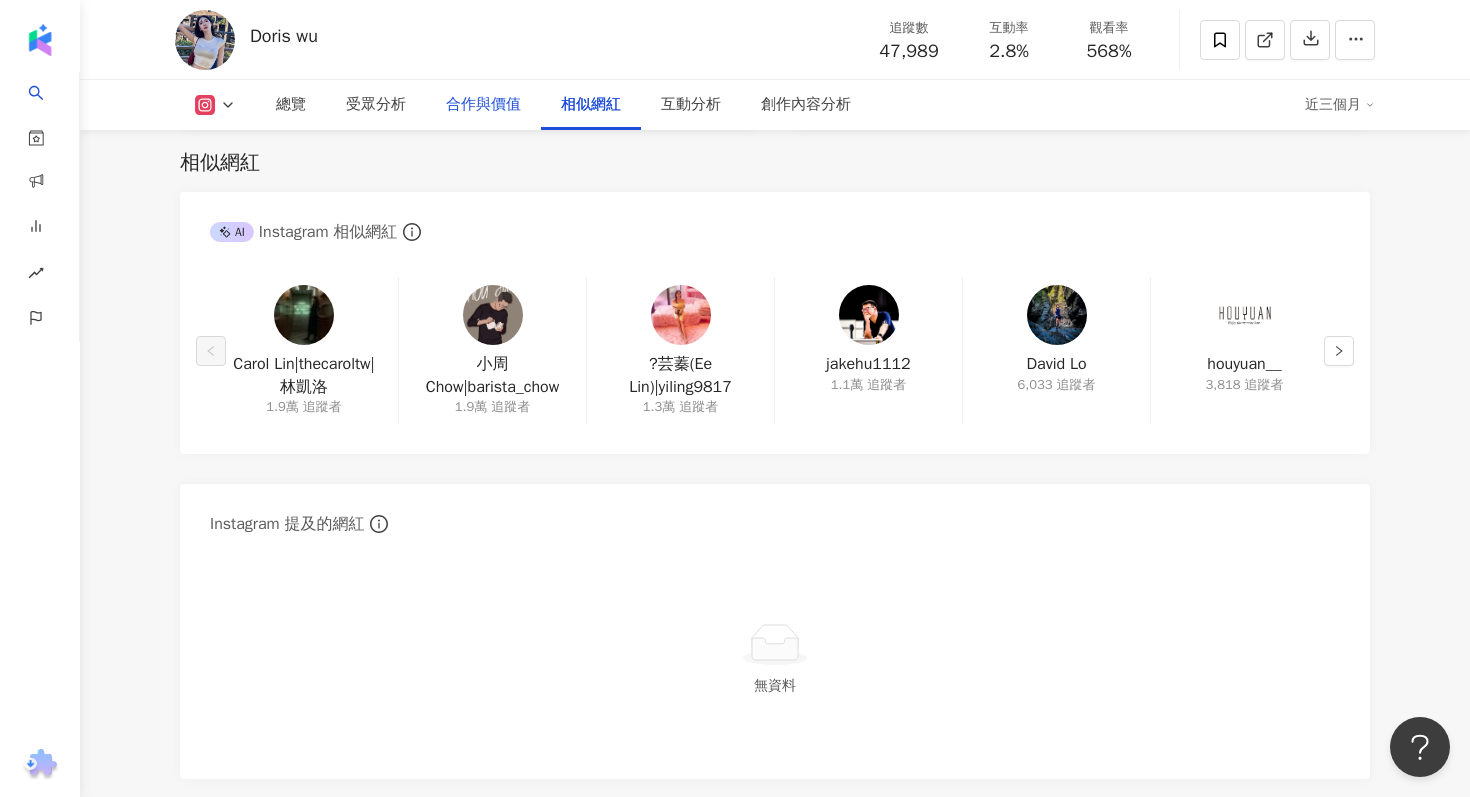 click on "合作與價值" at bounding box center [483, 105] 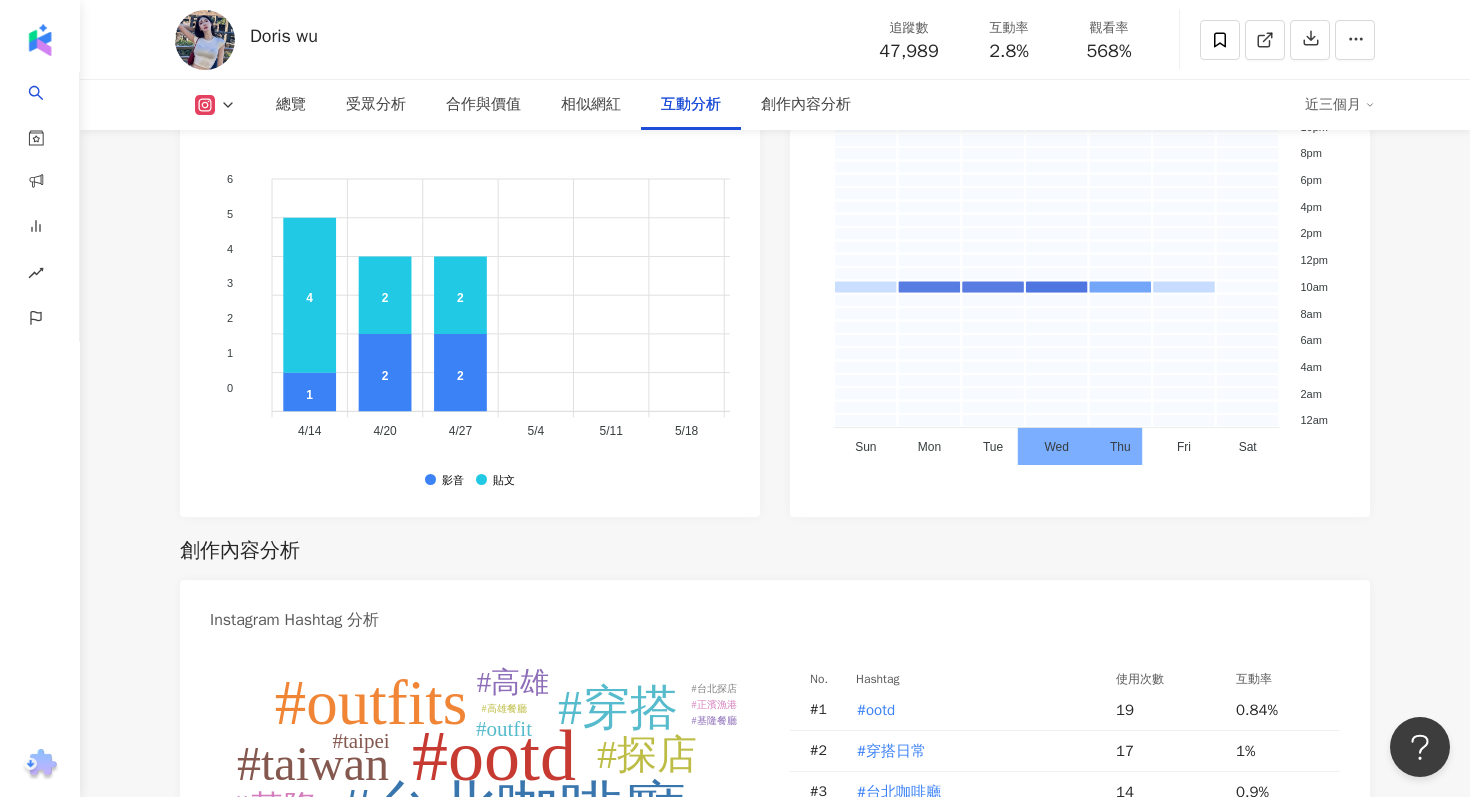 scroll, scrollTop: 5883, scrollLeft: 0, axis: vertical 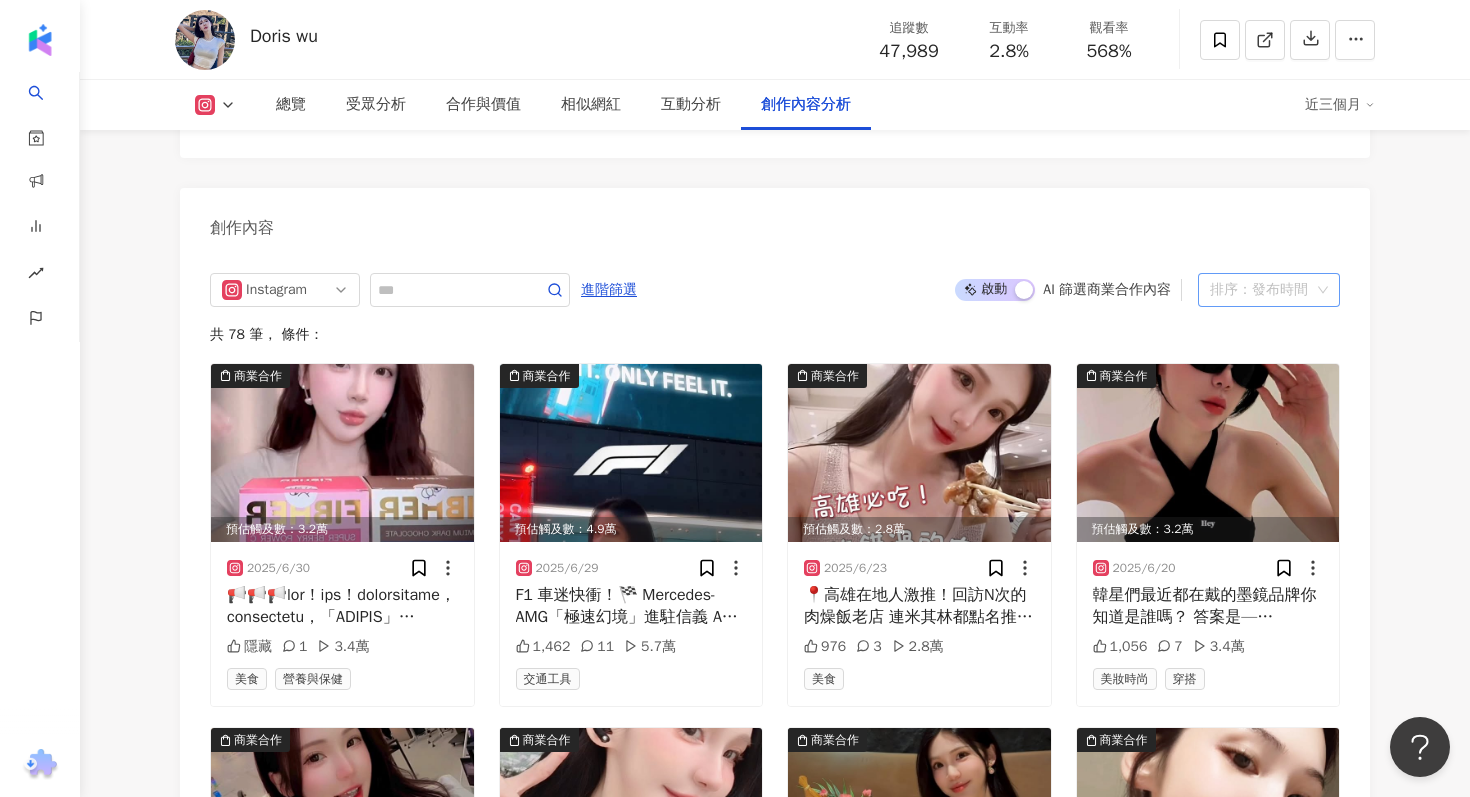click on "排序：發布時間" at bounding box center [1260, 290] 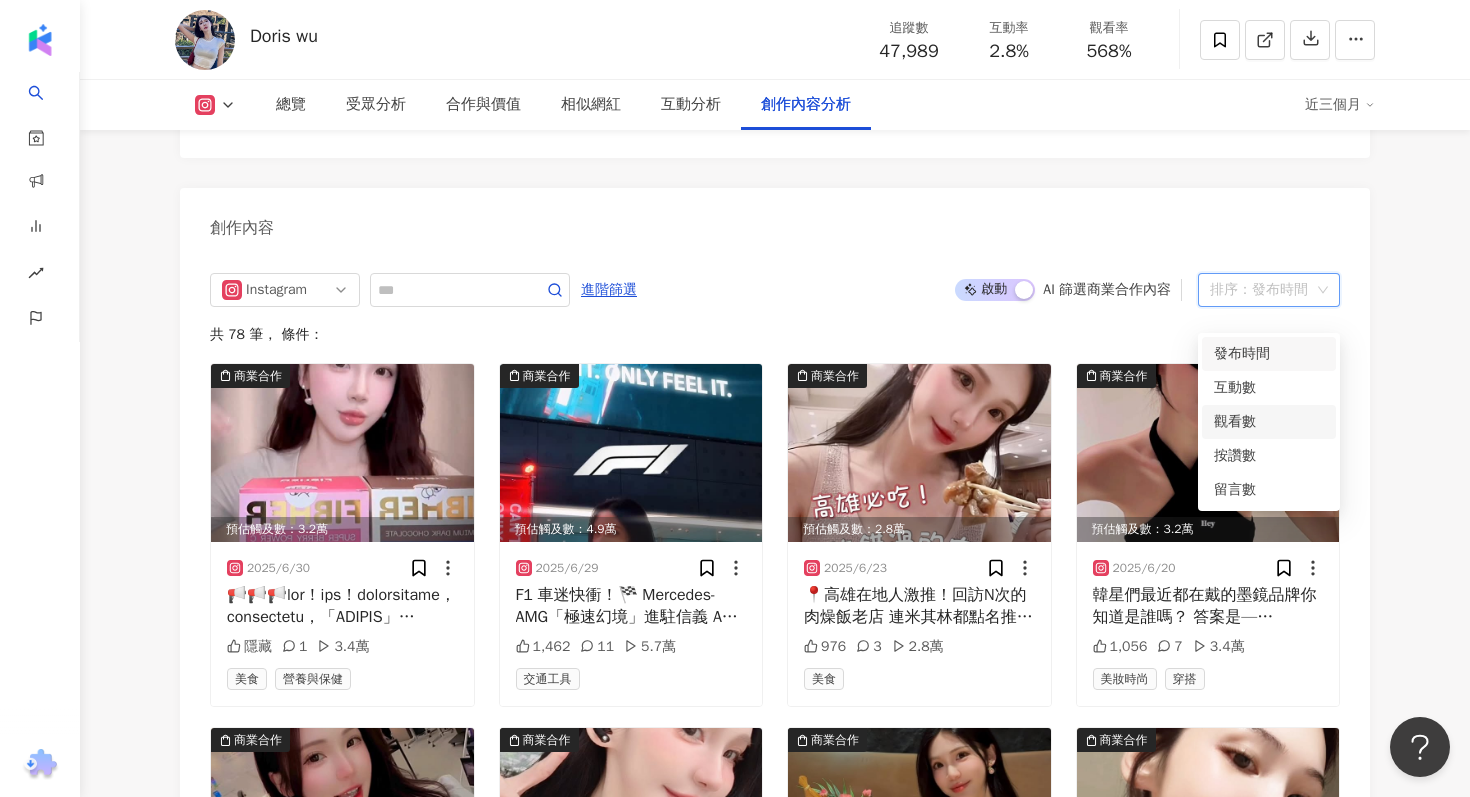 click on "觀看數" at bounding box center (1269, 422) 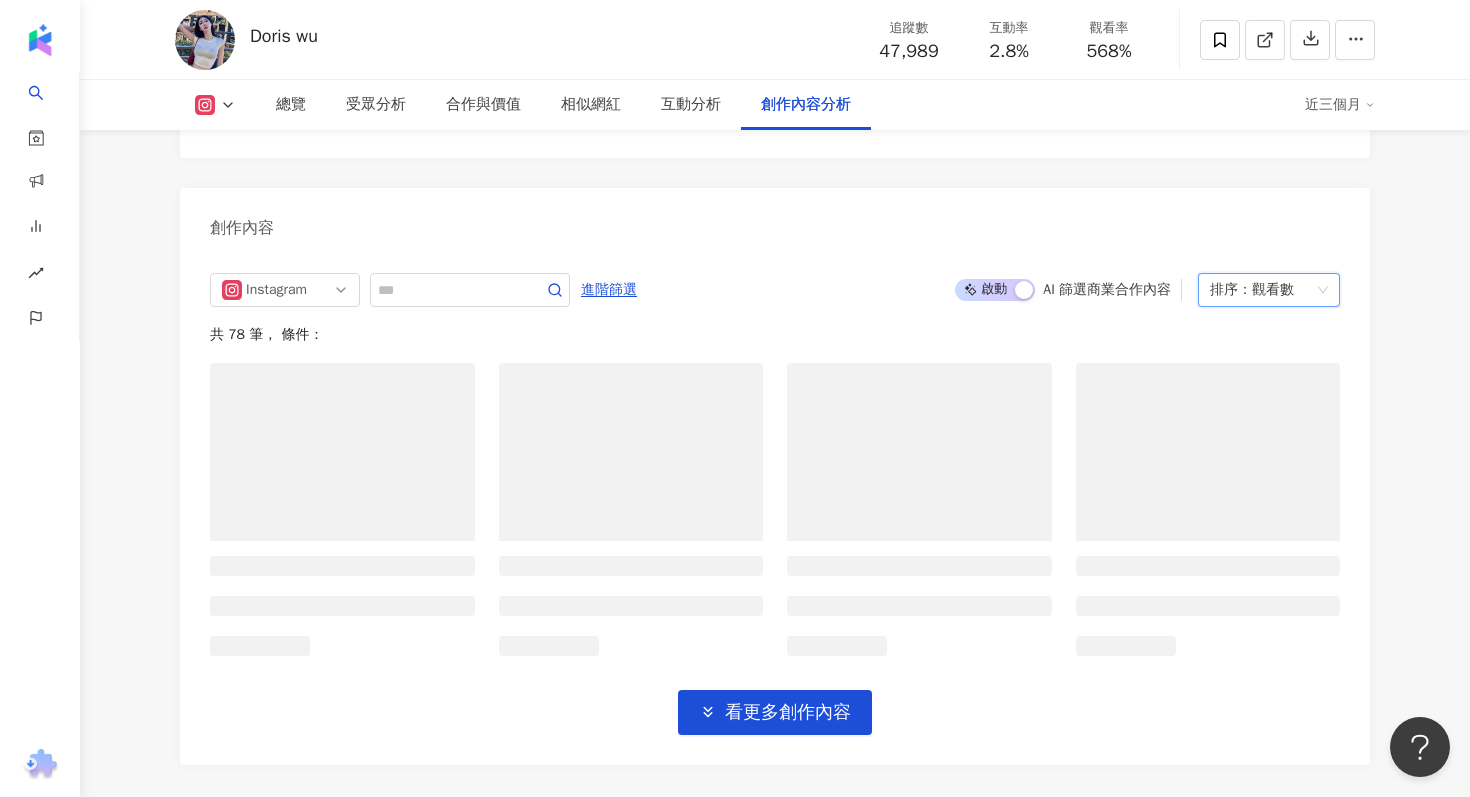 scroll, scrollTop: 5963, scrollLeft: 0, axis: vertical 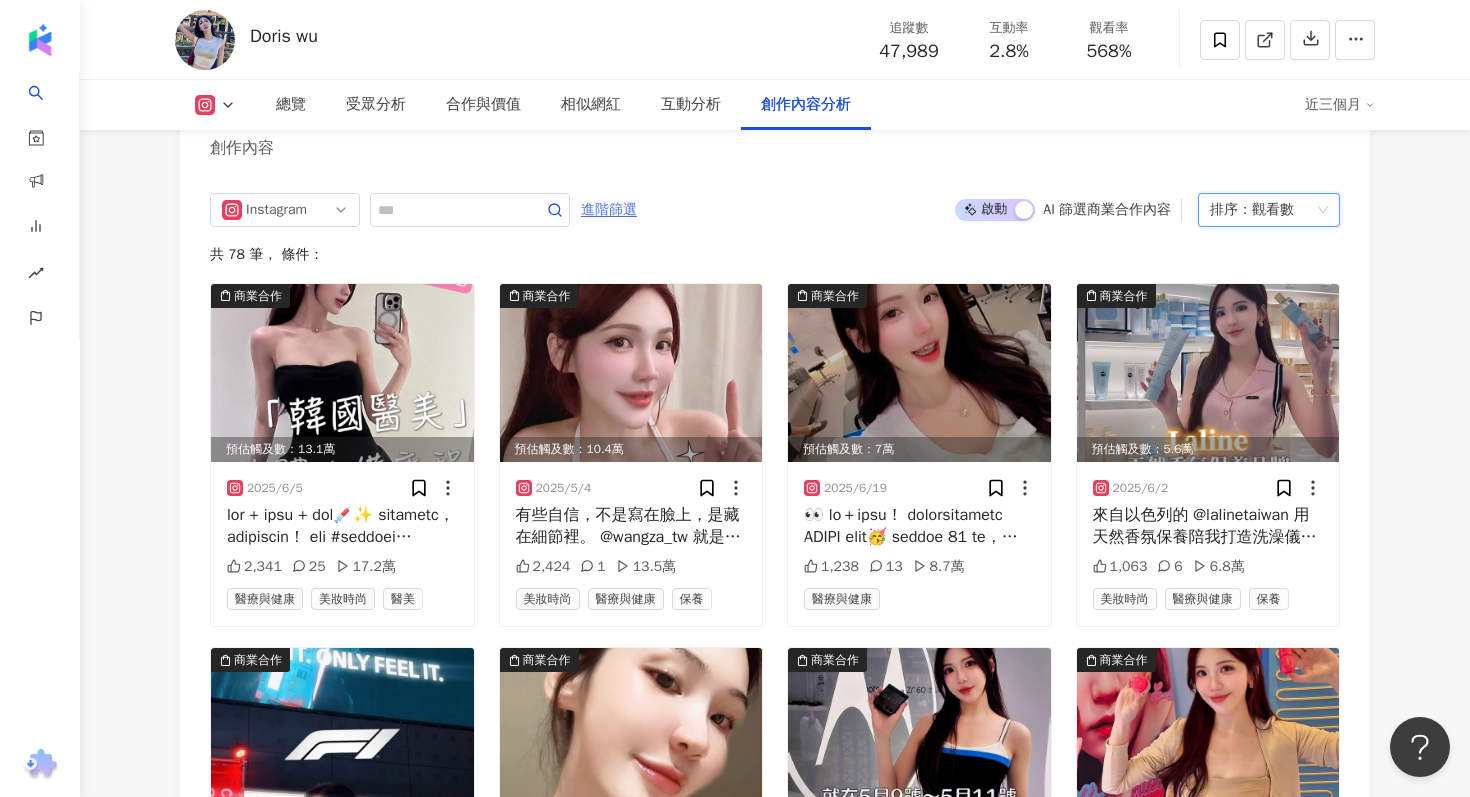 click on "進階篩選" at bounding box center [609, 210] 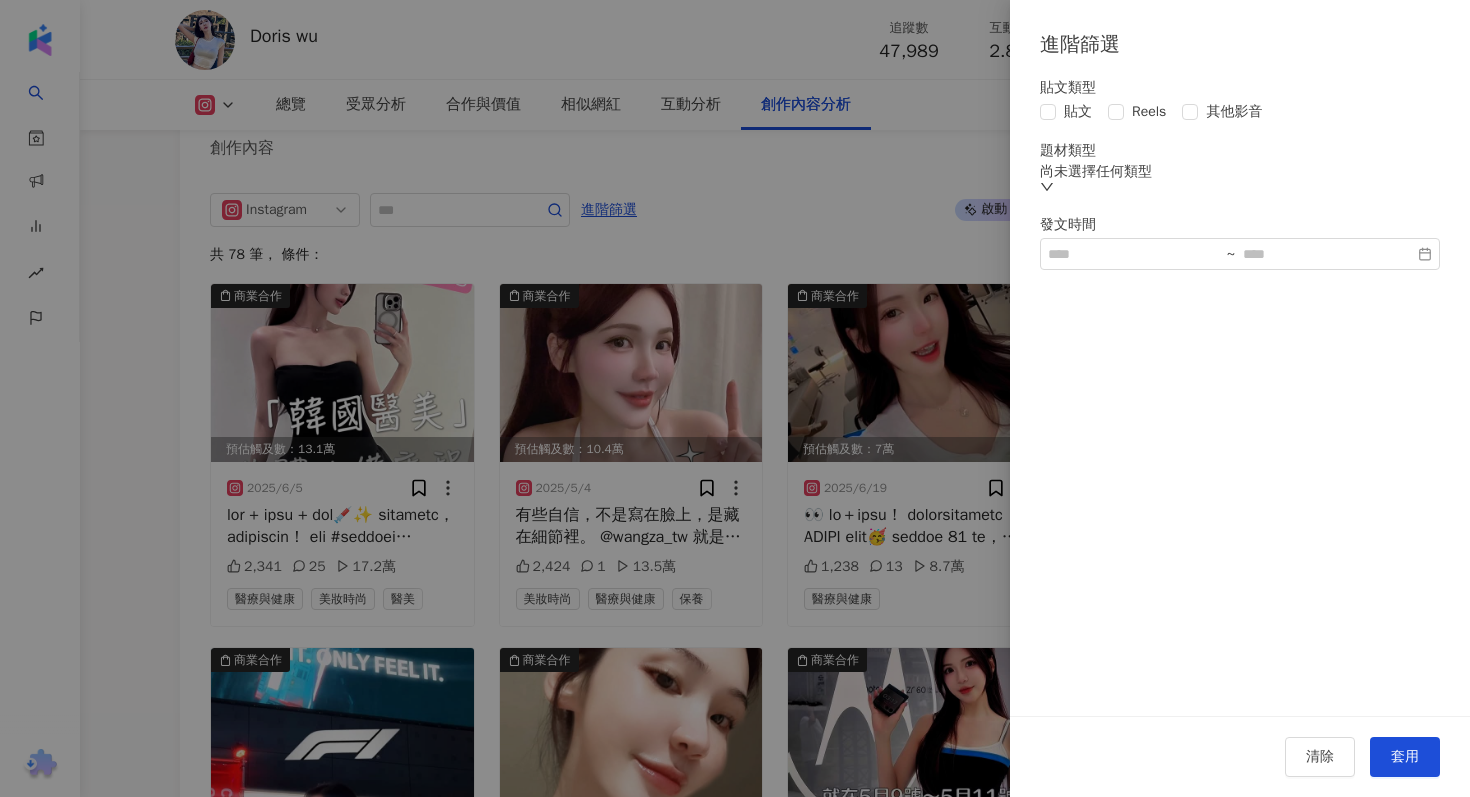 click on "貼文類型" at bounding box center [1240, 88] 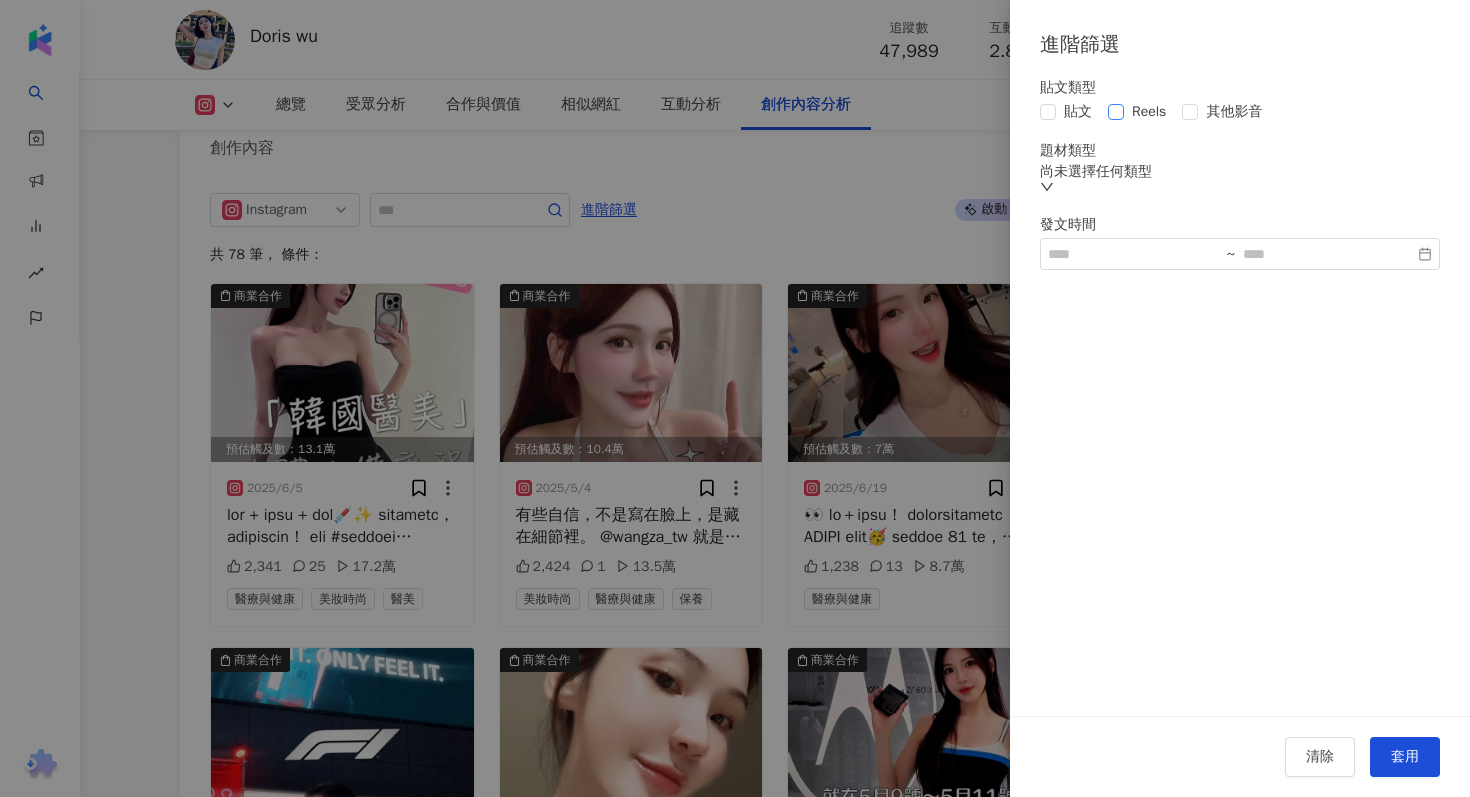 click on "Reels" at bounding box center (1149, 112) 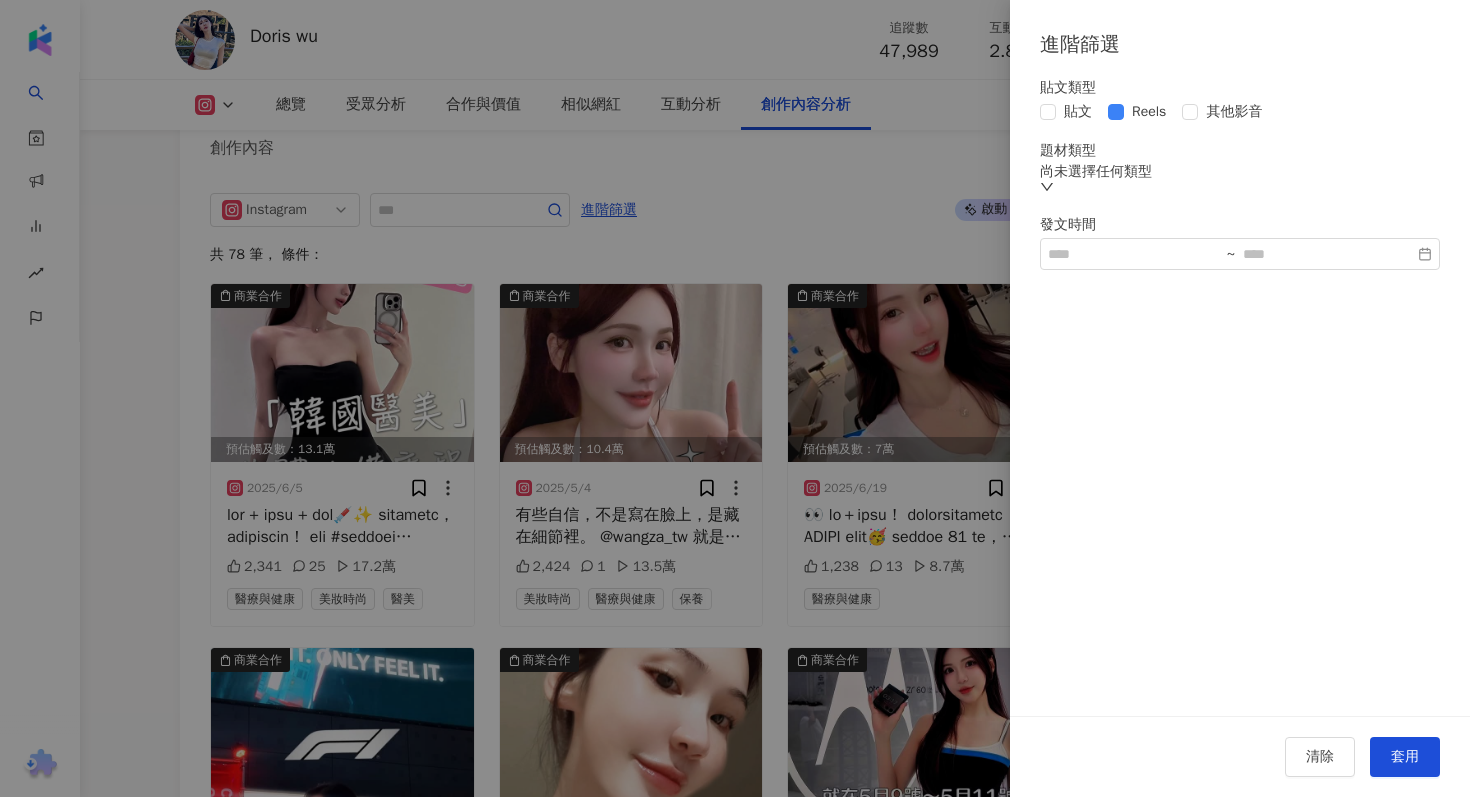 click on "尚未選擇任何類型" at bounding box center [1240, 172] 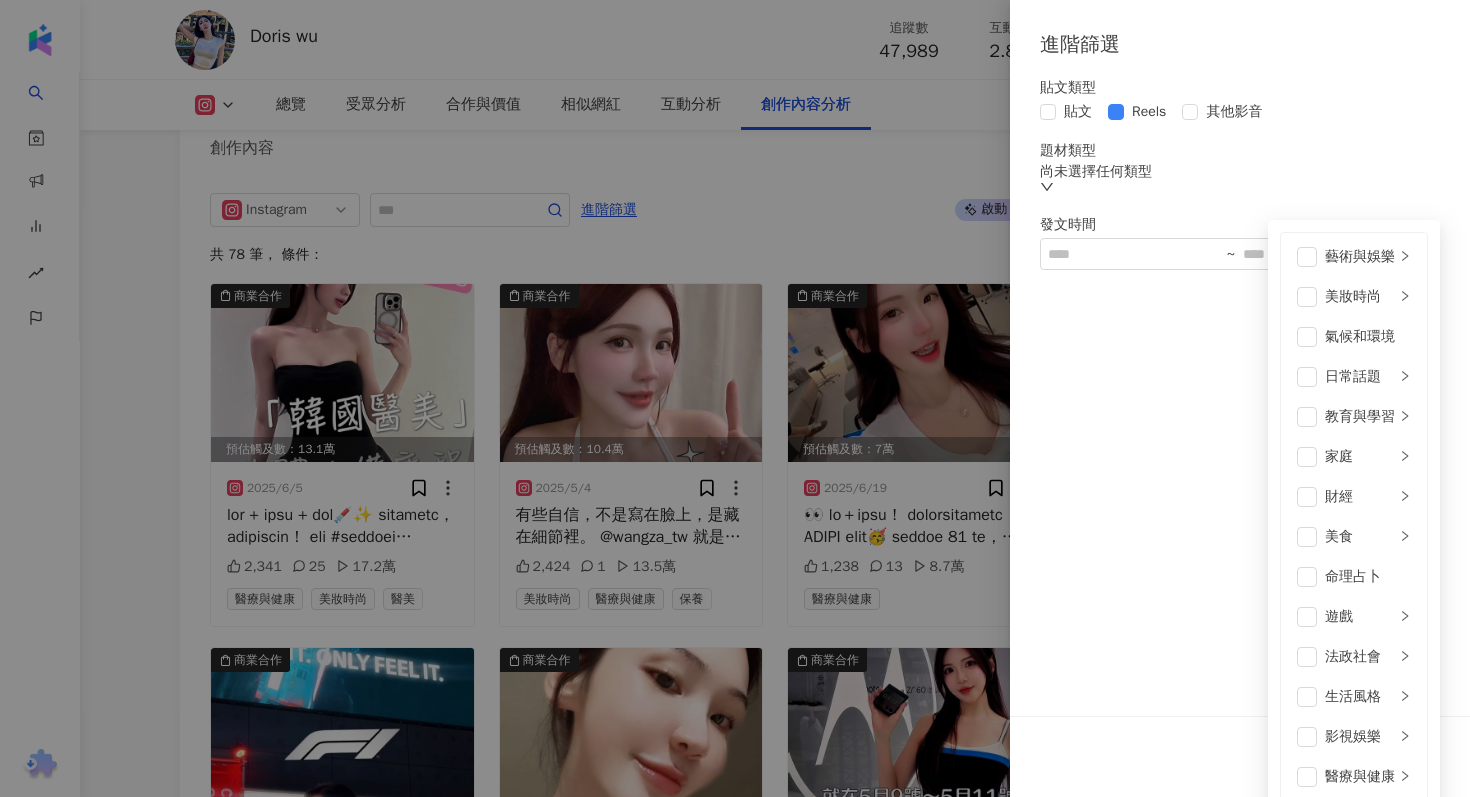 click on "貼文 Reels 其他影音" at bounding box center [1240, 112] 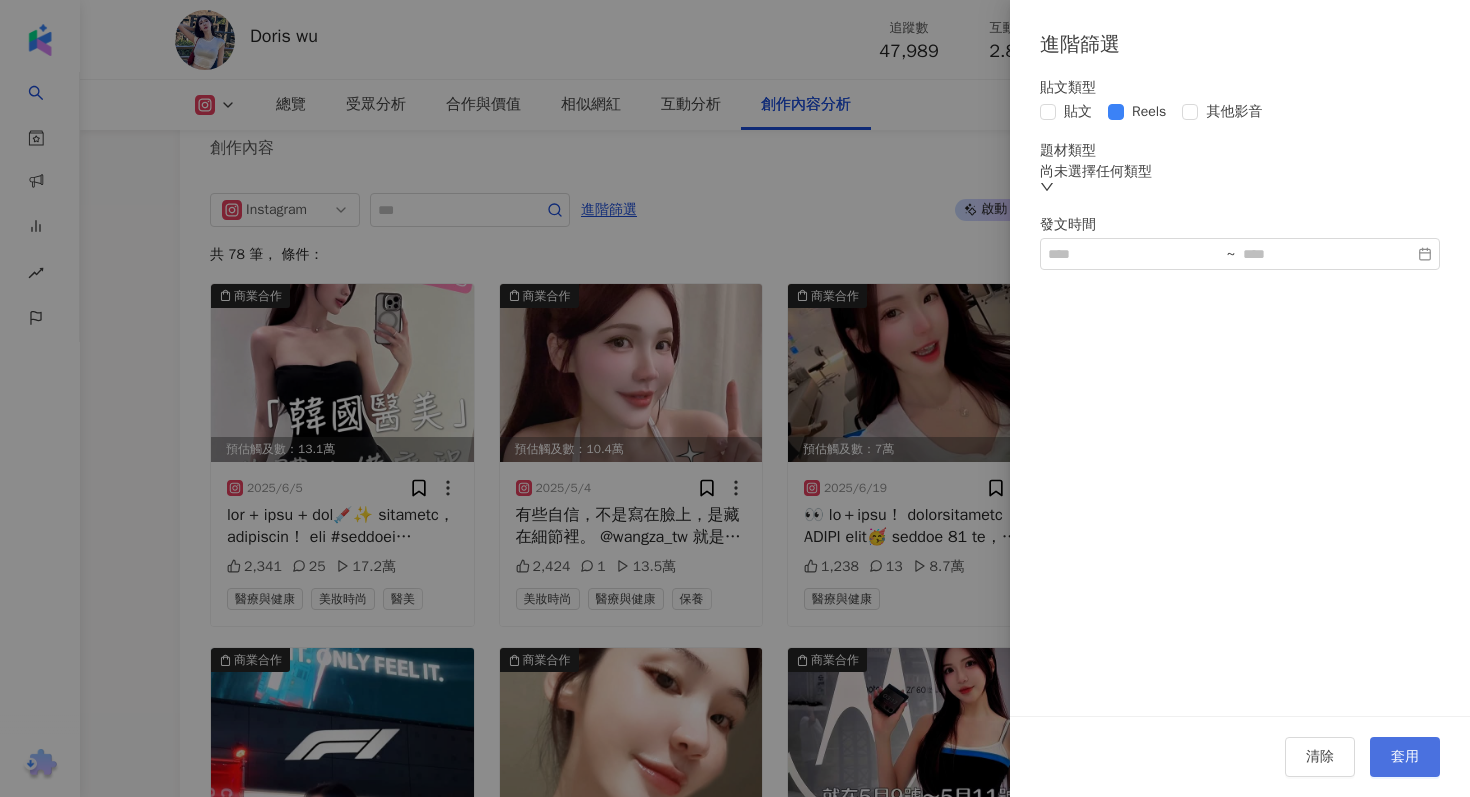 click on "套用" at bounding box center (1405, 757) 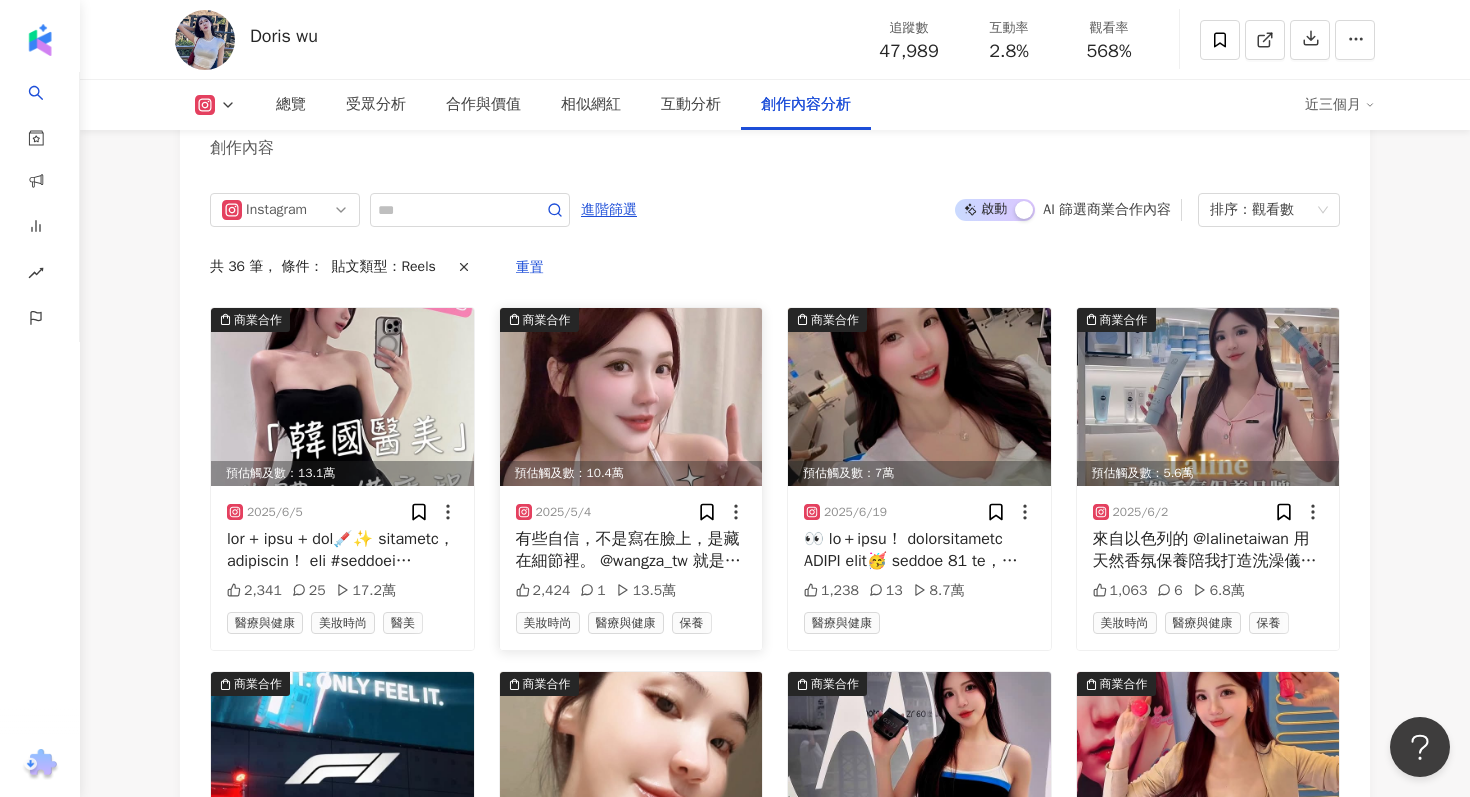 click at bounding box center [631, 397] 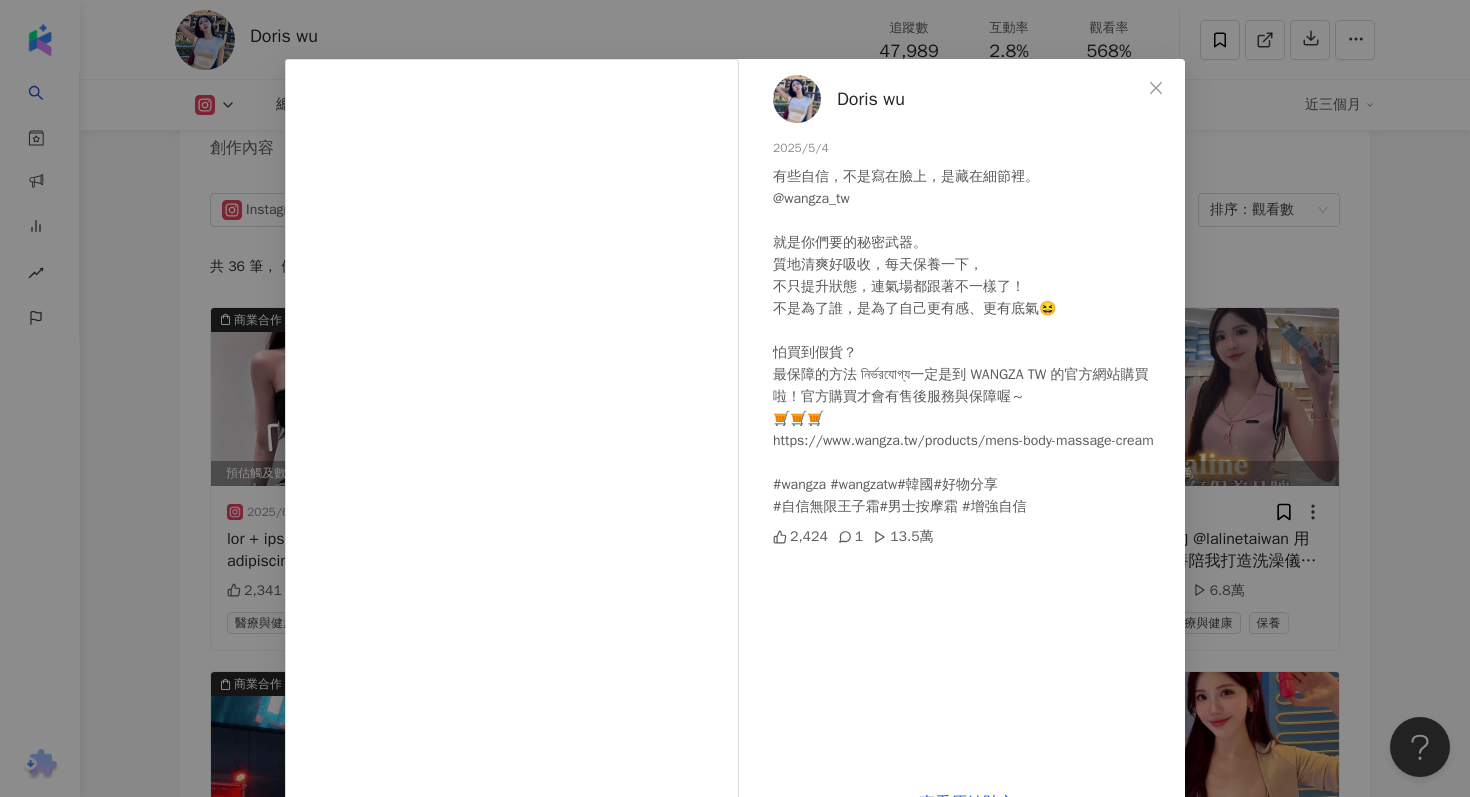 scroll, scrollTop: 36, scrollLeft: 0, axis: vertical 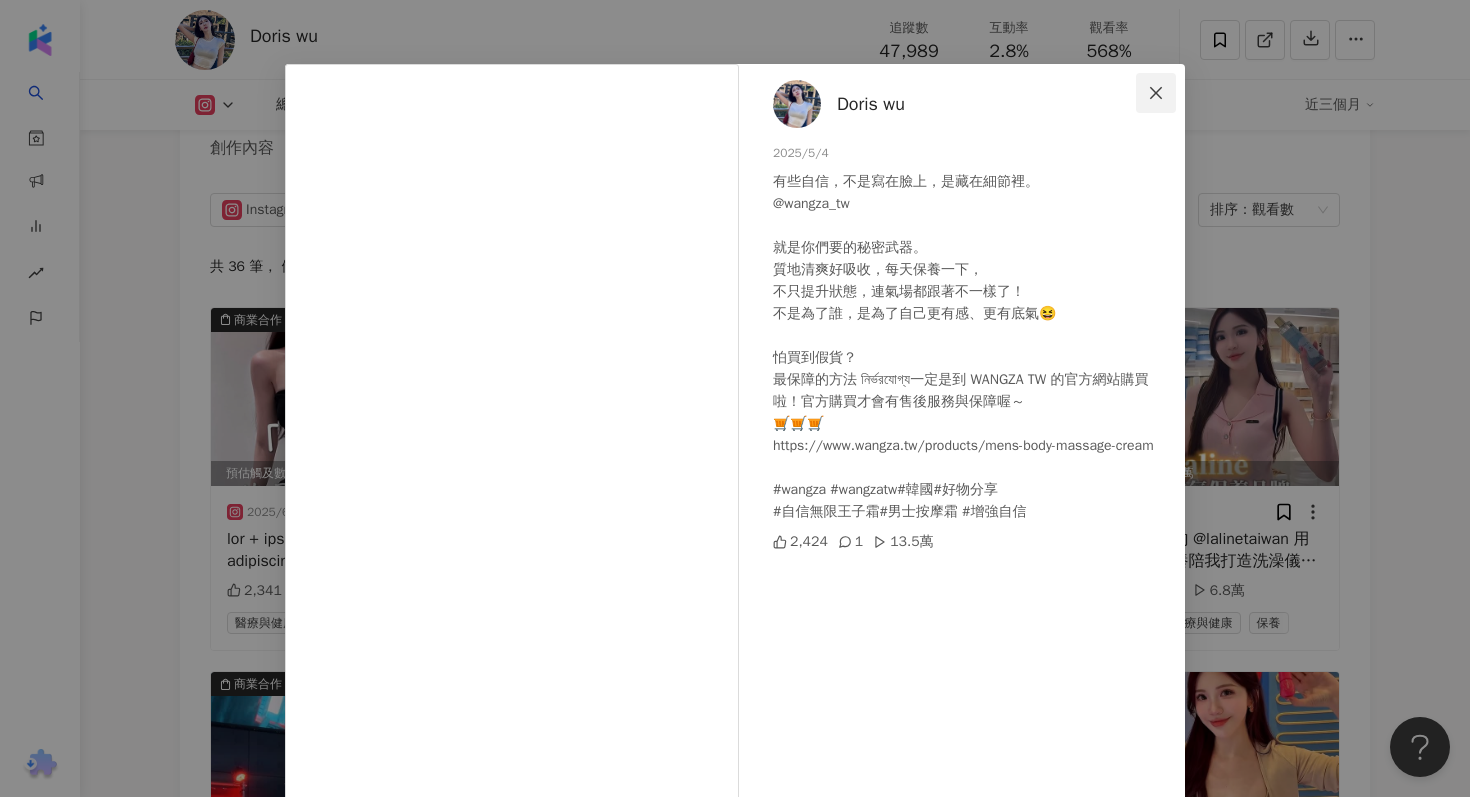 click 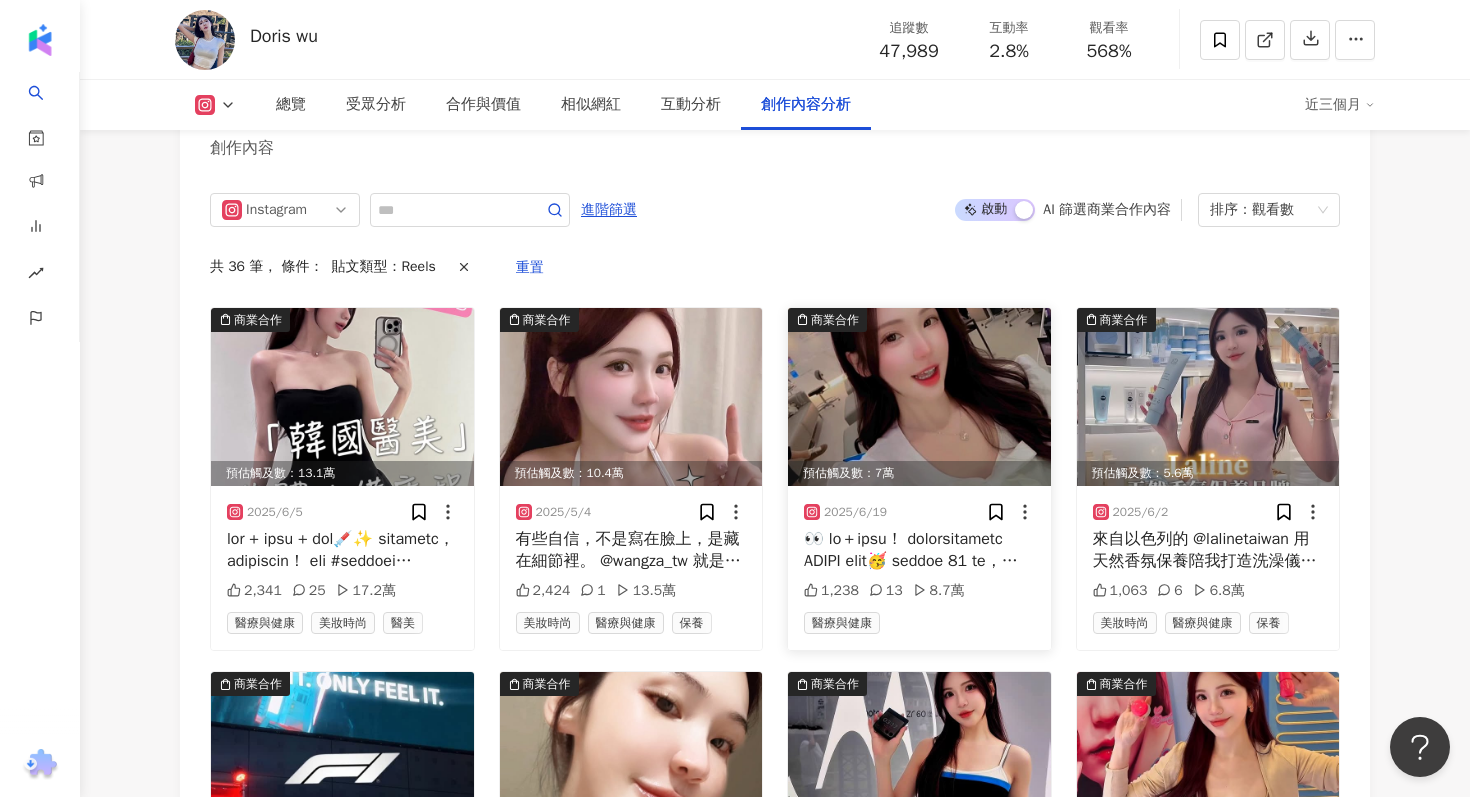 click at bounding box center (919, 397) 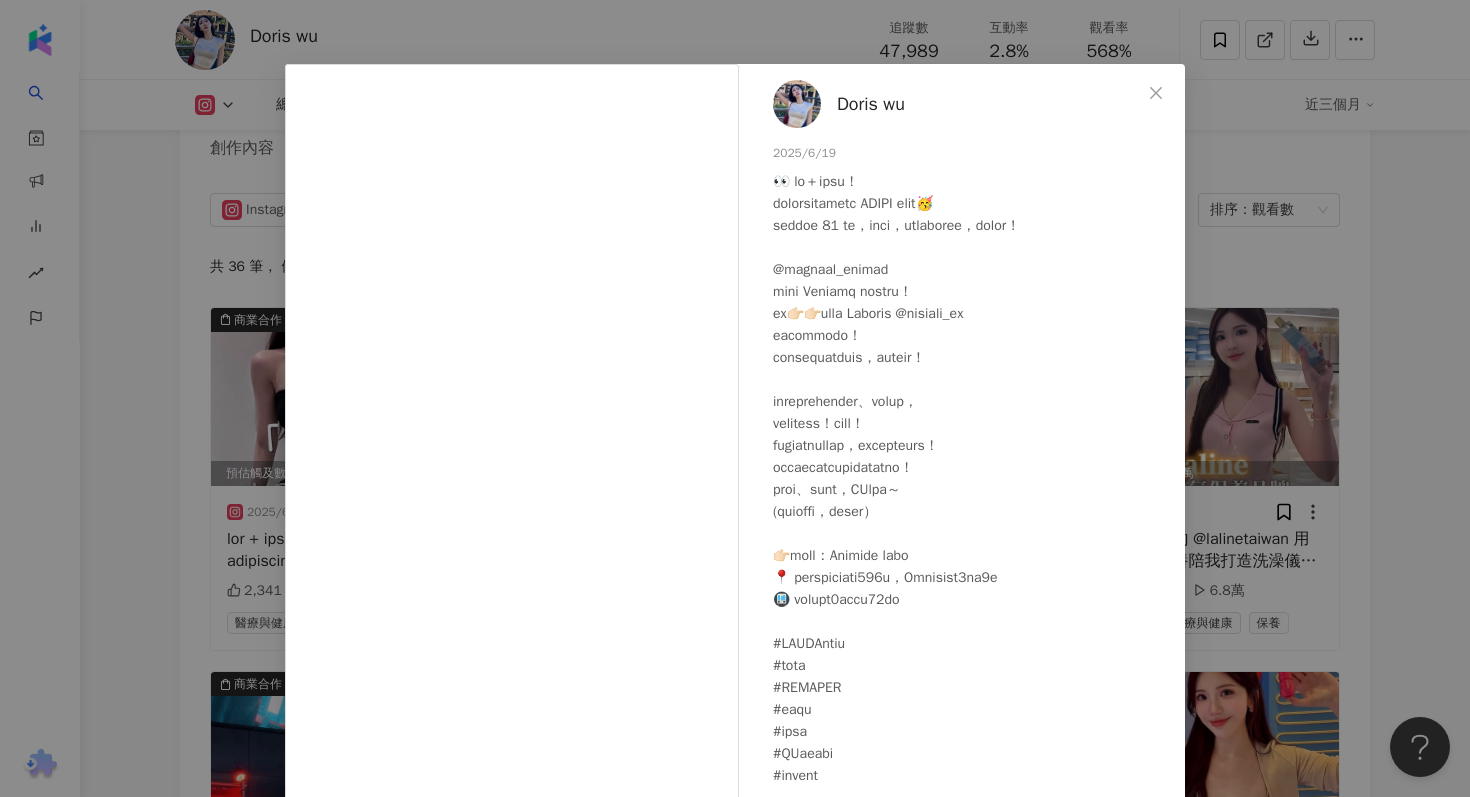scroll, scrollTop: 37, scrollLeft: 0, axis: vertical 